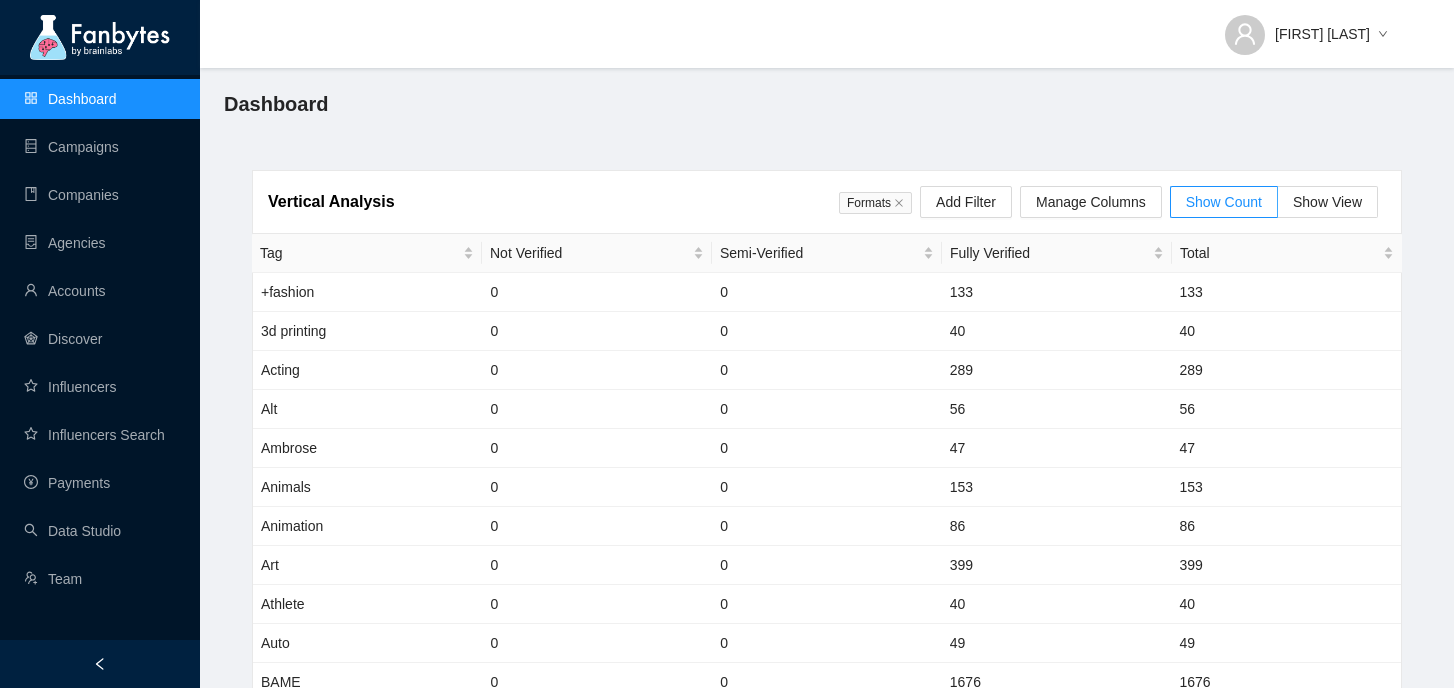scroll, scrollTop: 0, scrollLeft: 0, axis: both 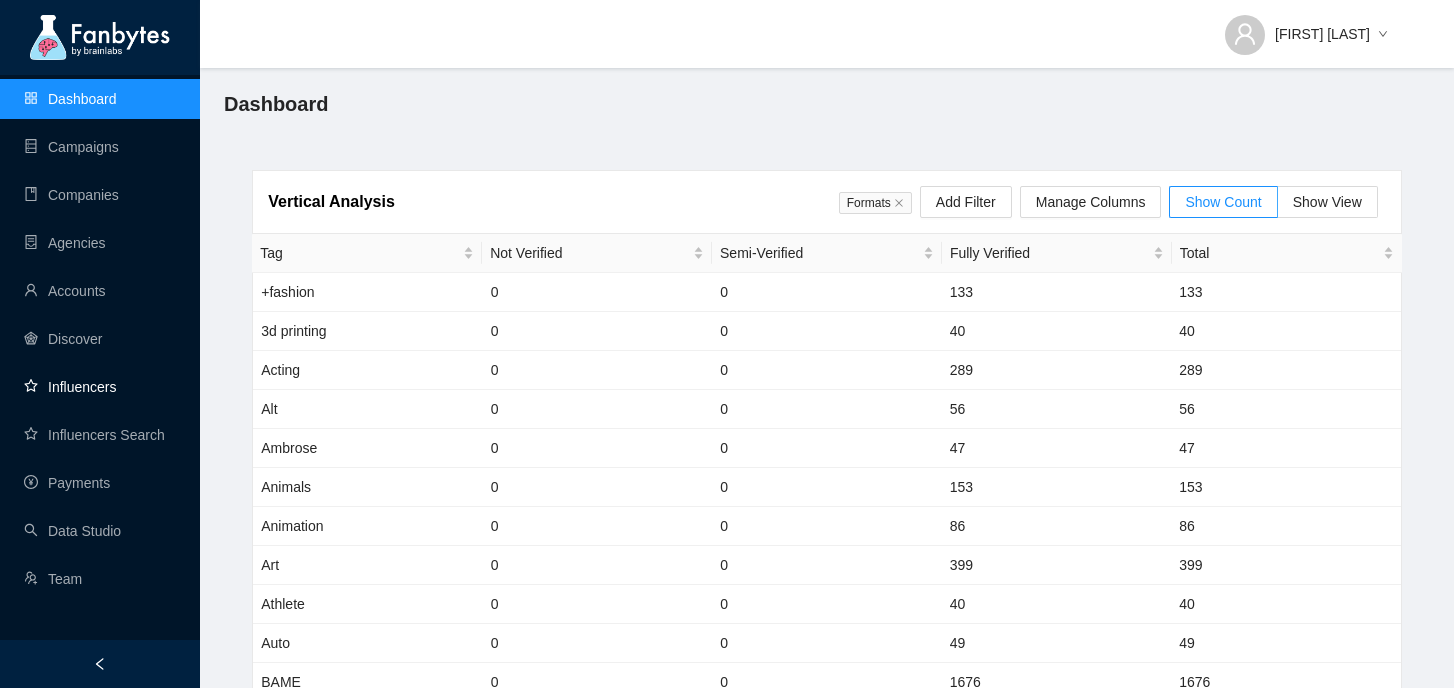 click on "Influencers" at bounding box center (70, 387) 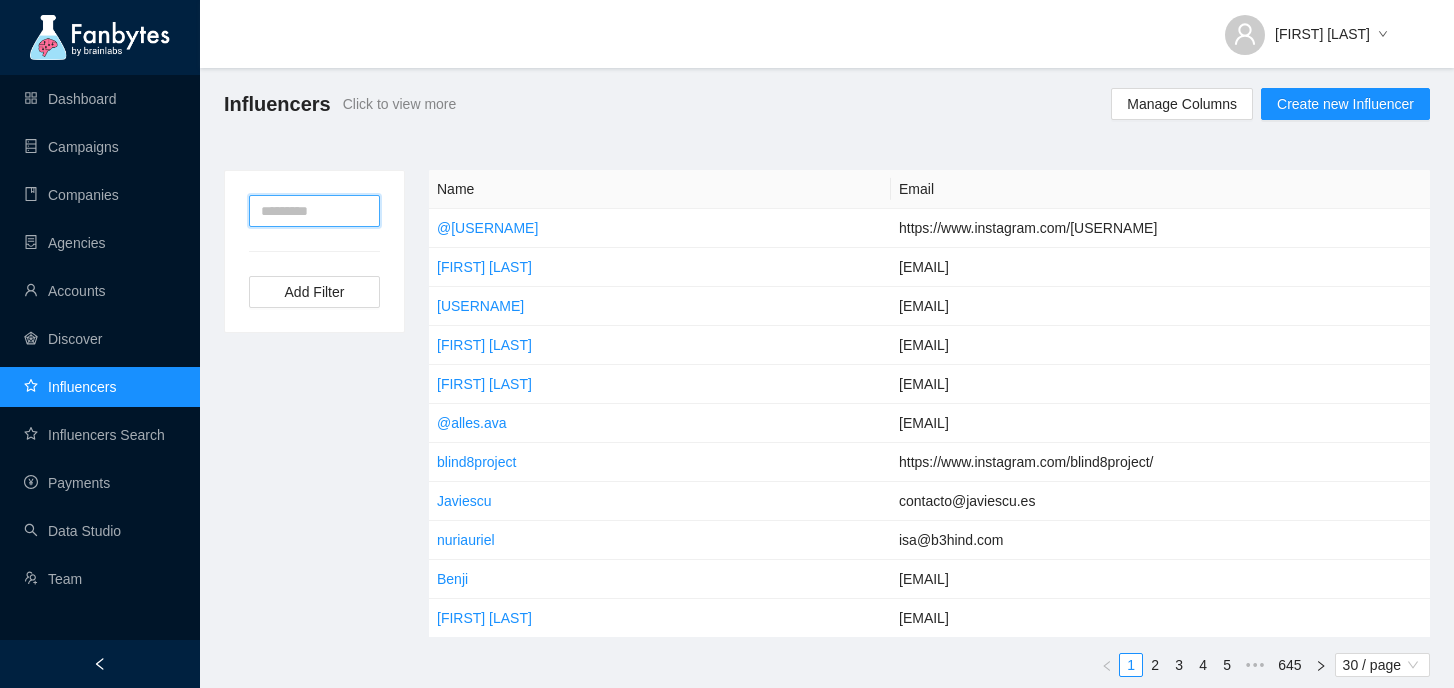 click at bounding box center [314, 211] 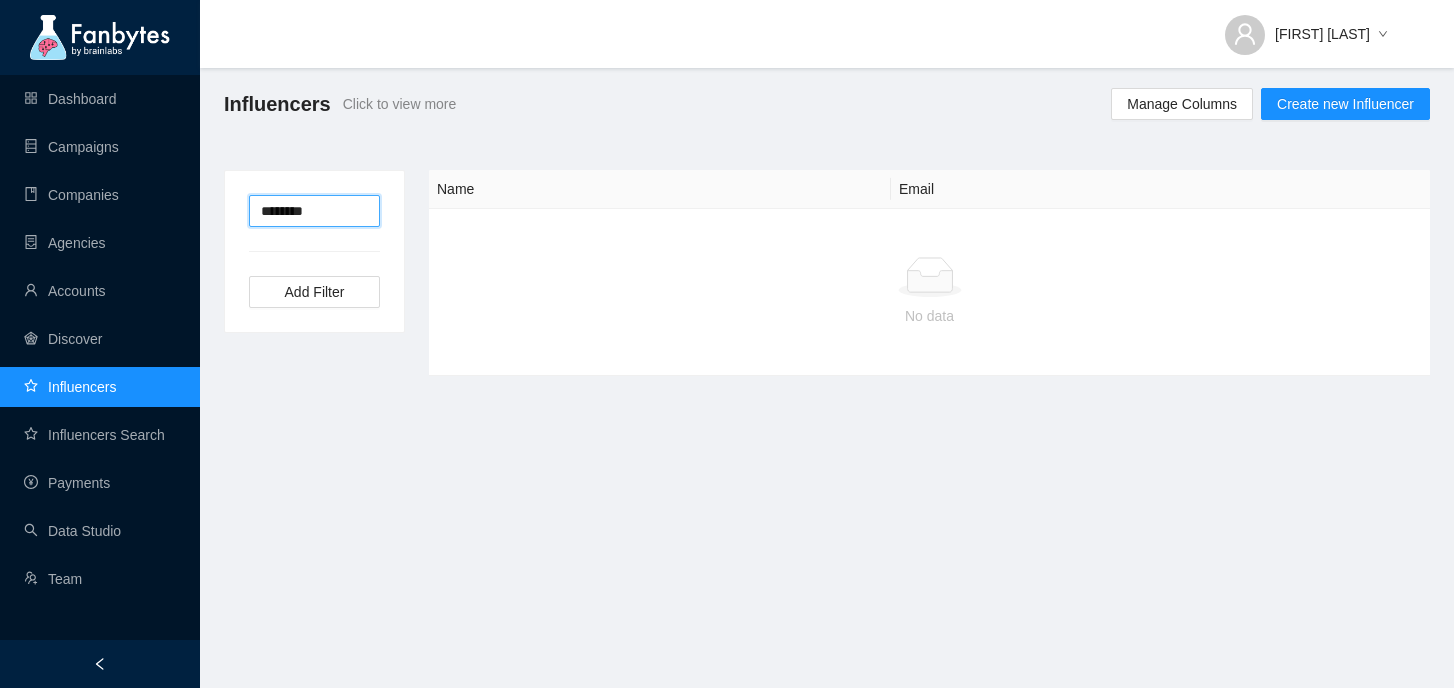 type on "********" 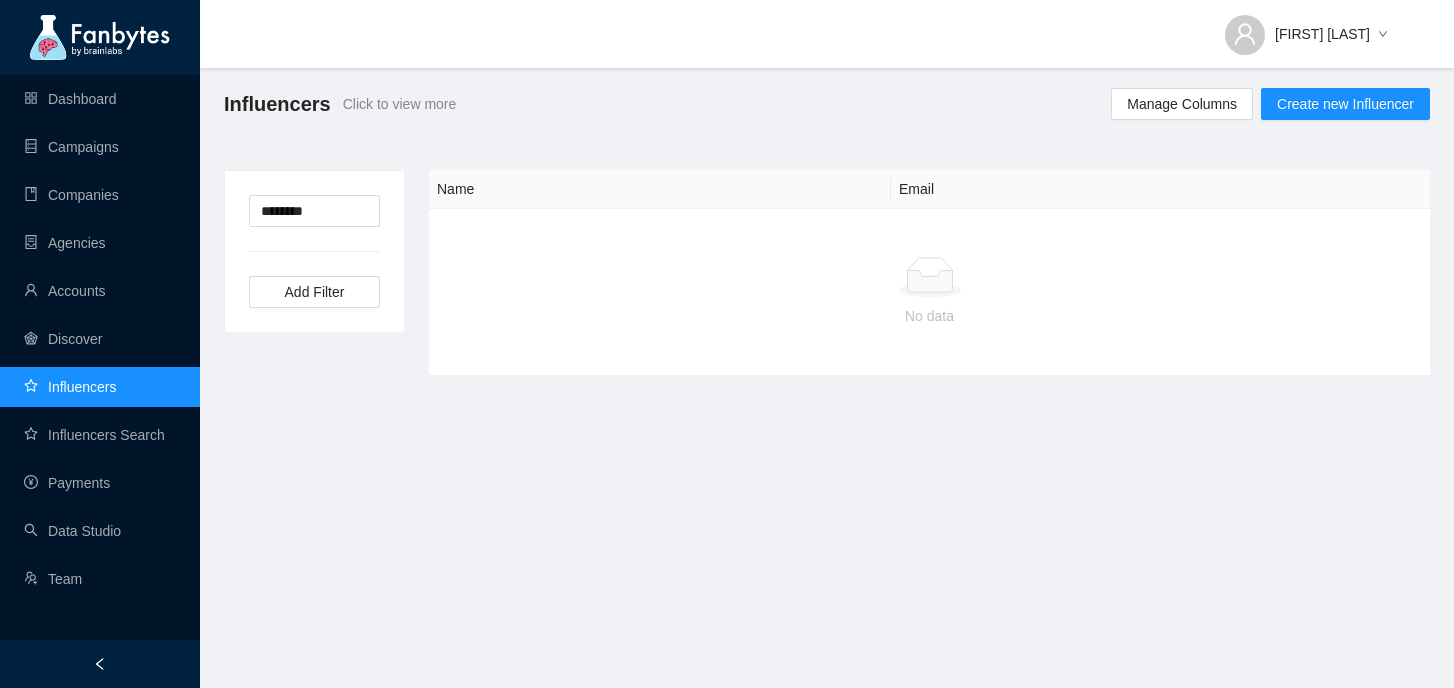 click on "Influencers Click to view more Manage Columns Create new Influencer" at bounding box center [827, 104] 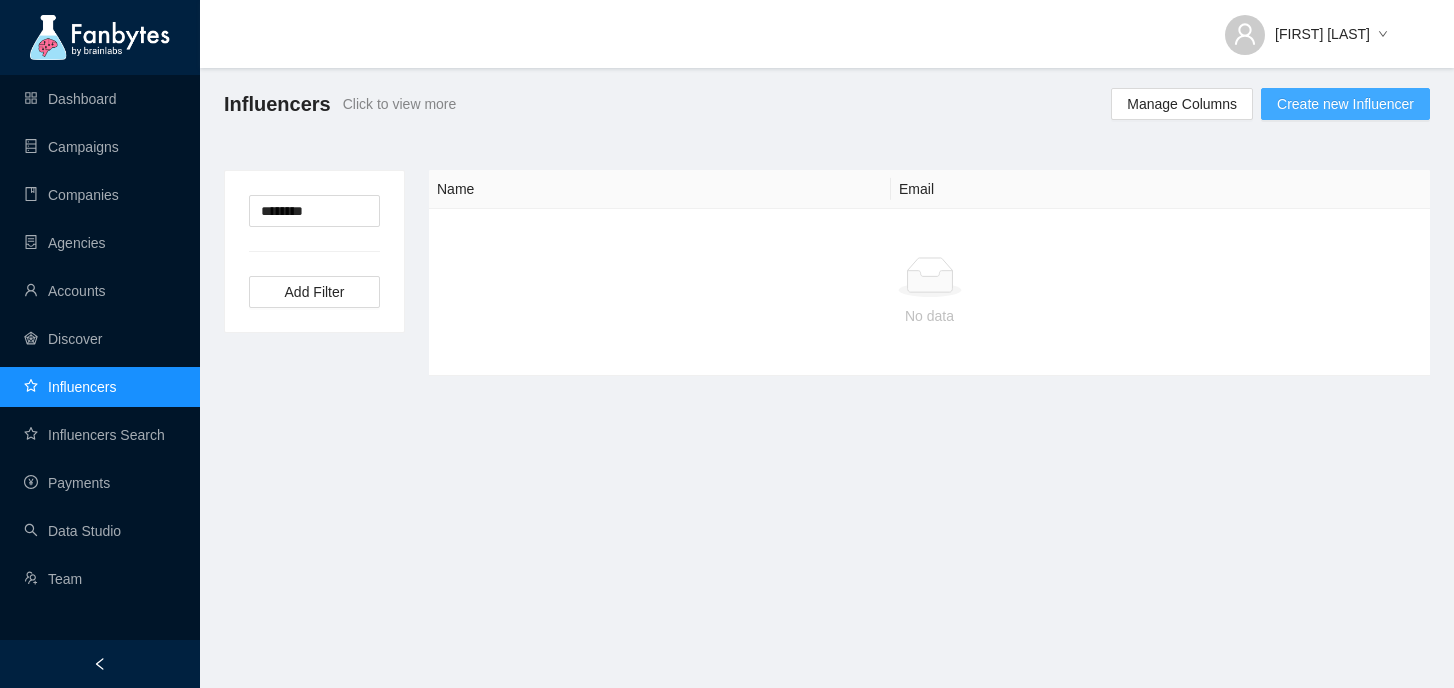 click on "Create new Influencer" at bounding box center (1345, 104) 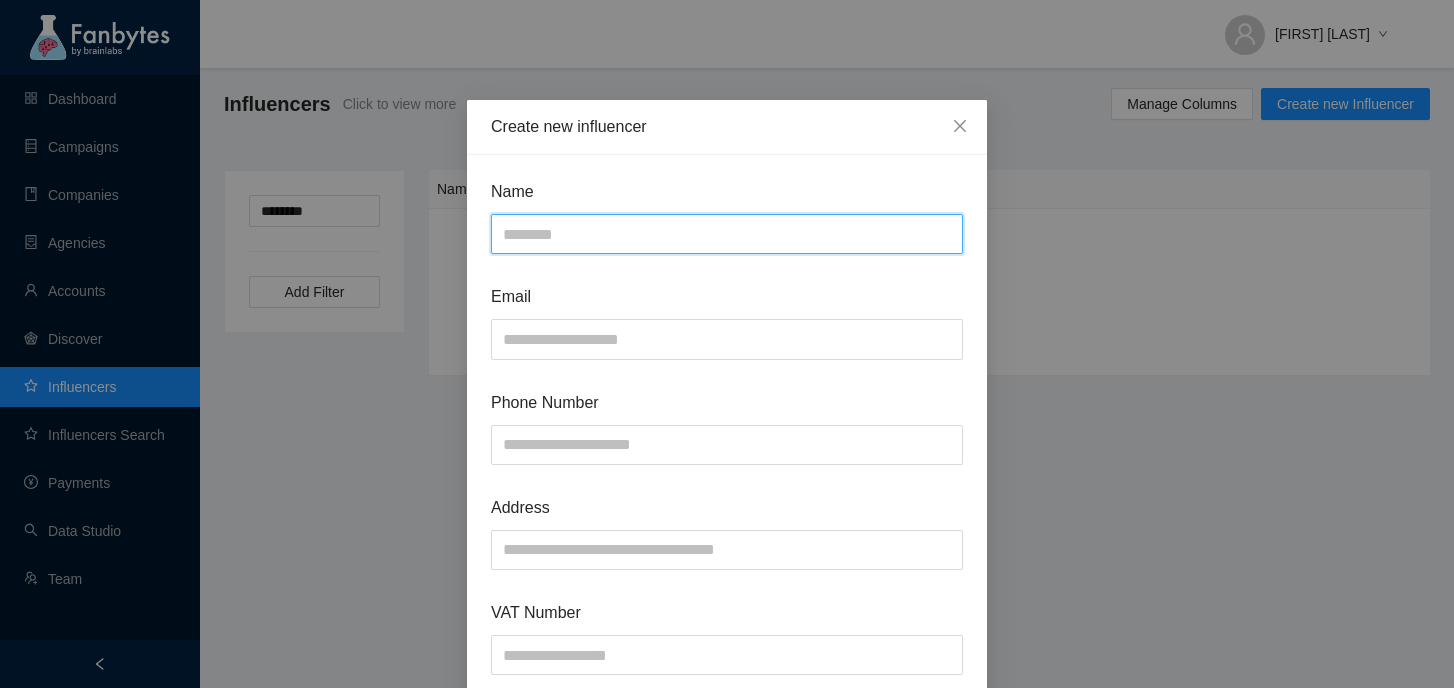 click at bounding box center [727, 234] 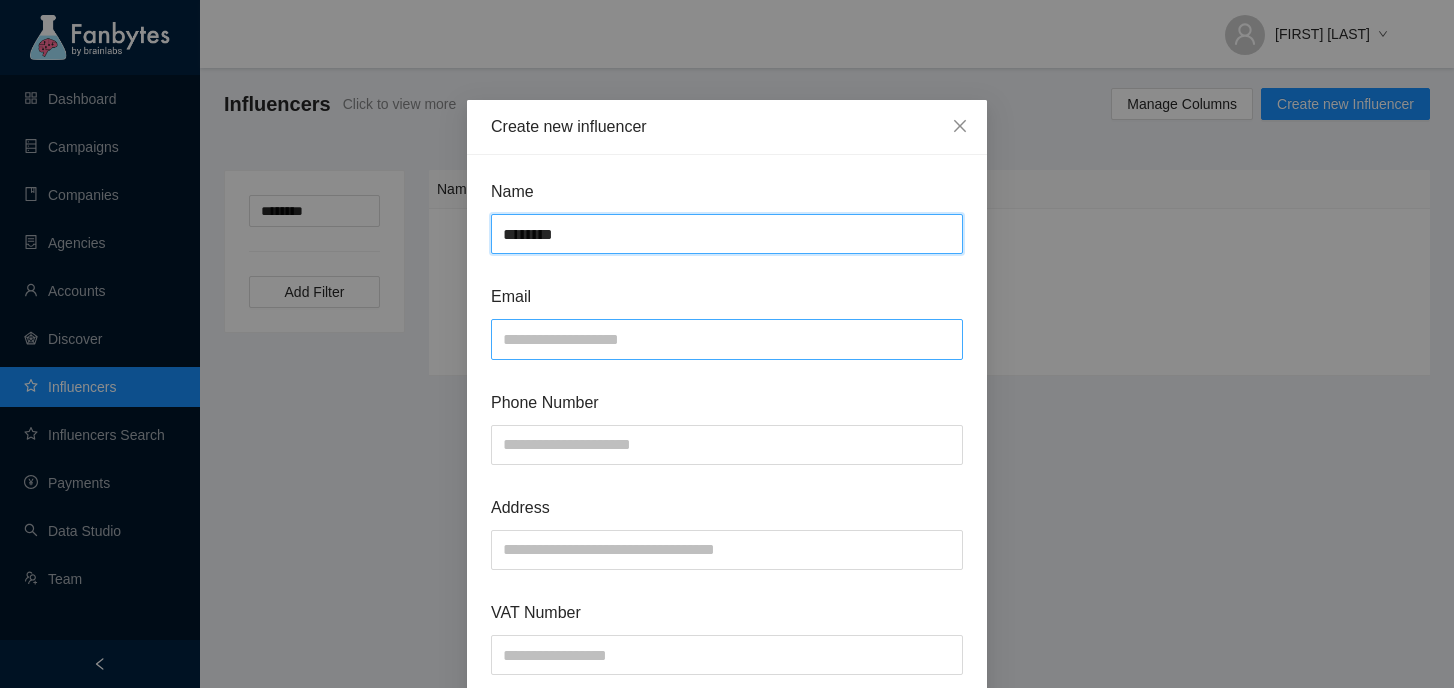 type on "********" 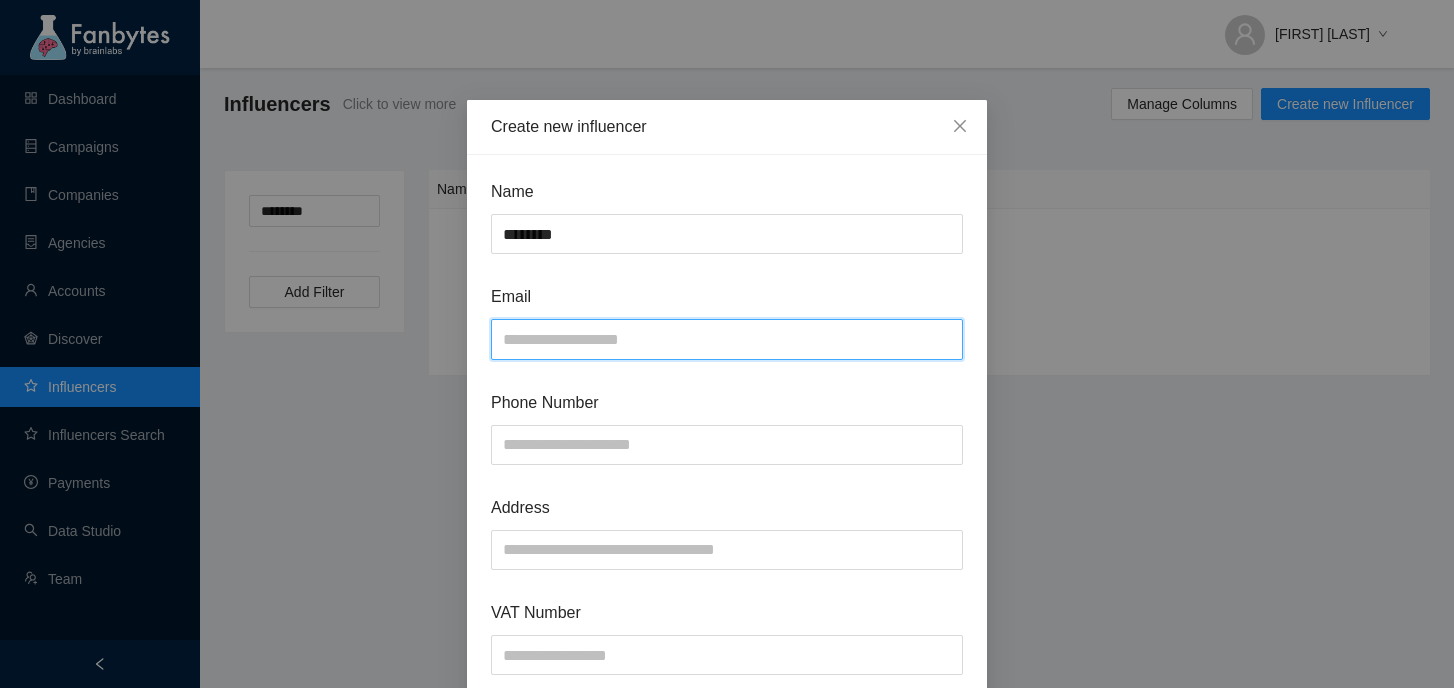 click at bounding box center (727, 339) 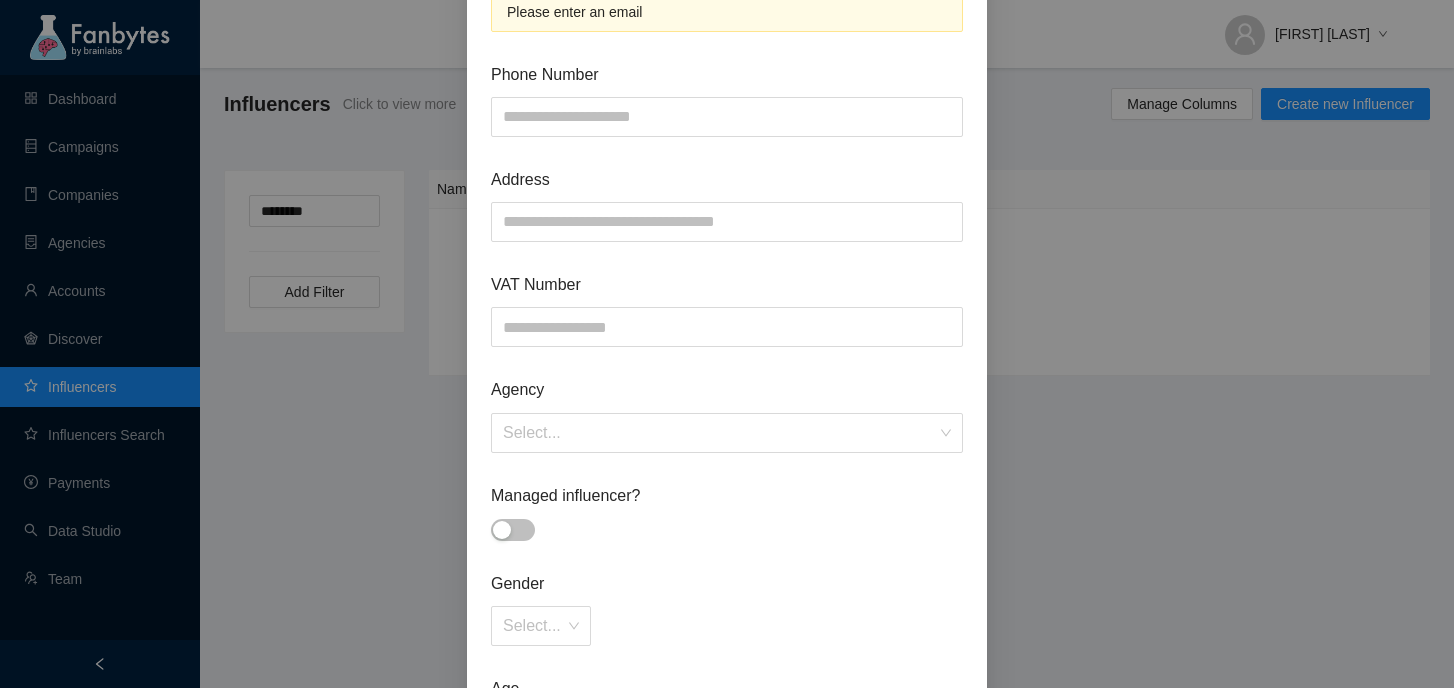 paste on "**********" 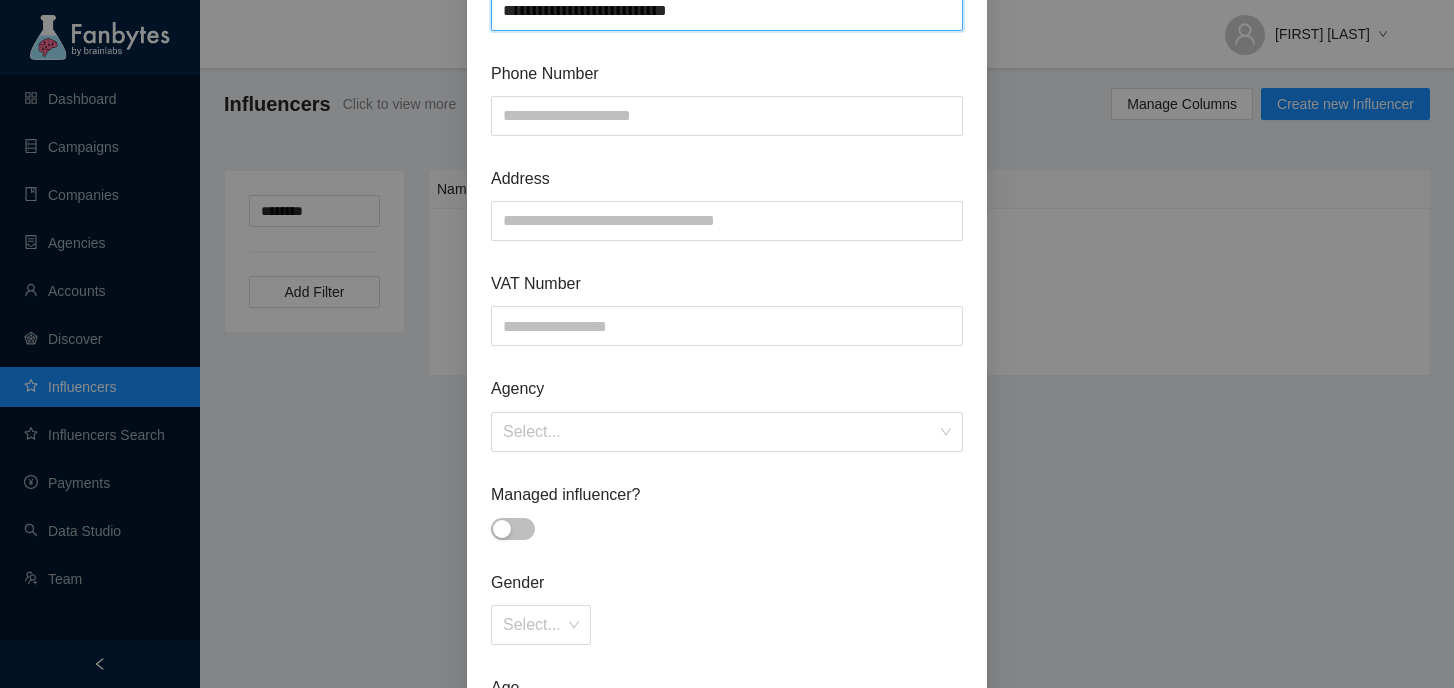 scroll, scrollTop: 263, scrollLeft: 0, axis: vertical 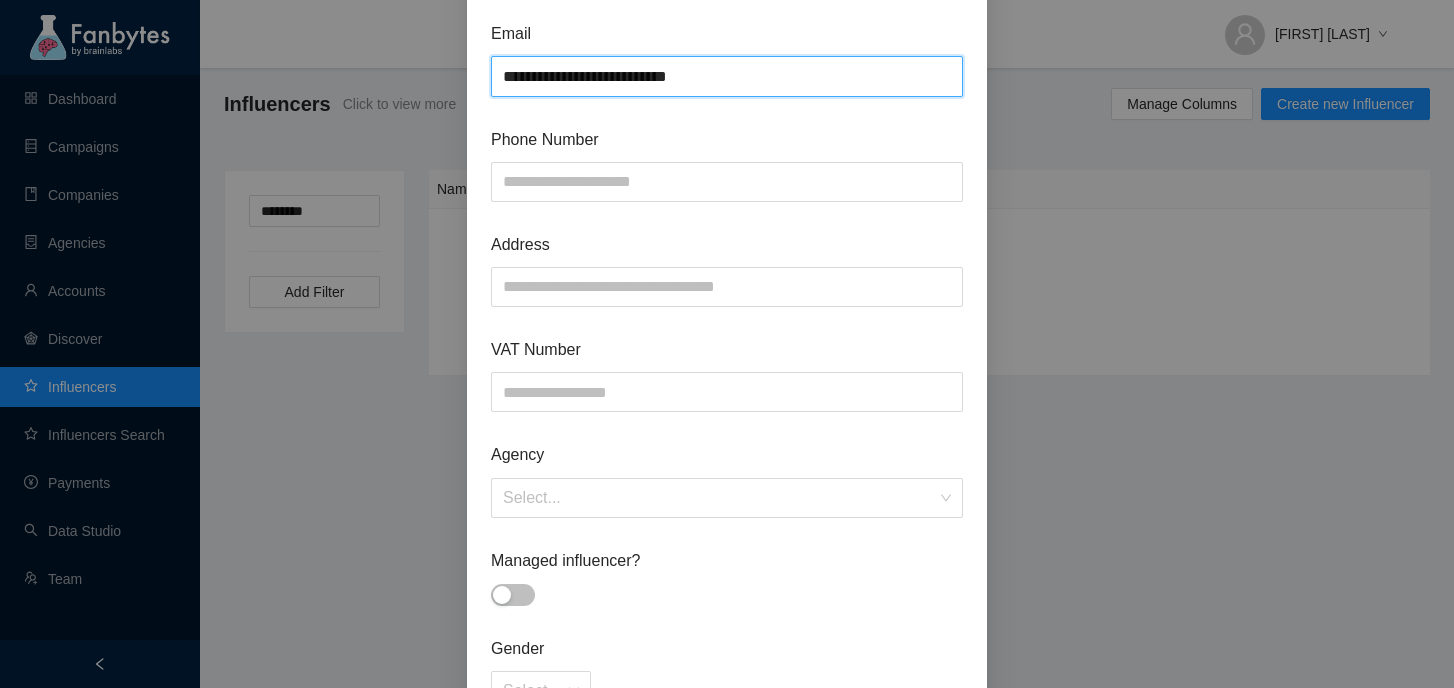 drag, startPoint x: 539, startPoint y: 78, endPoint x: 333, endPoint y: 59, distance: 206.87436 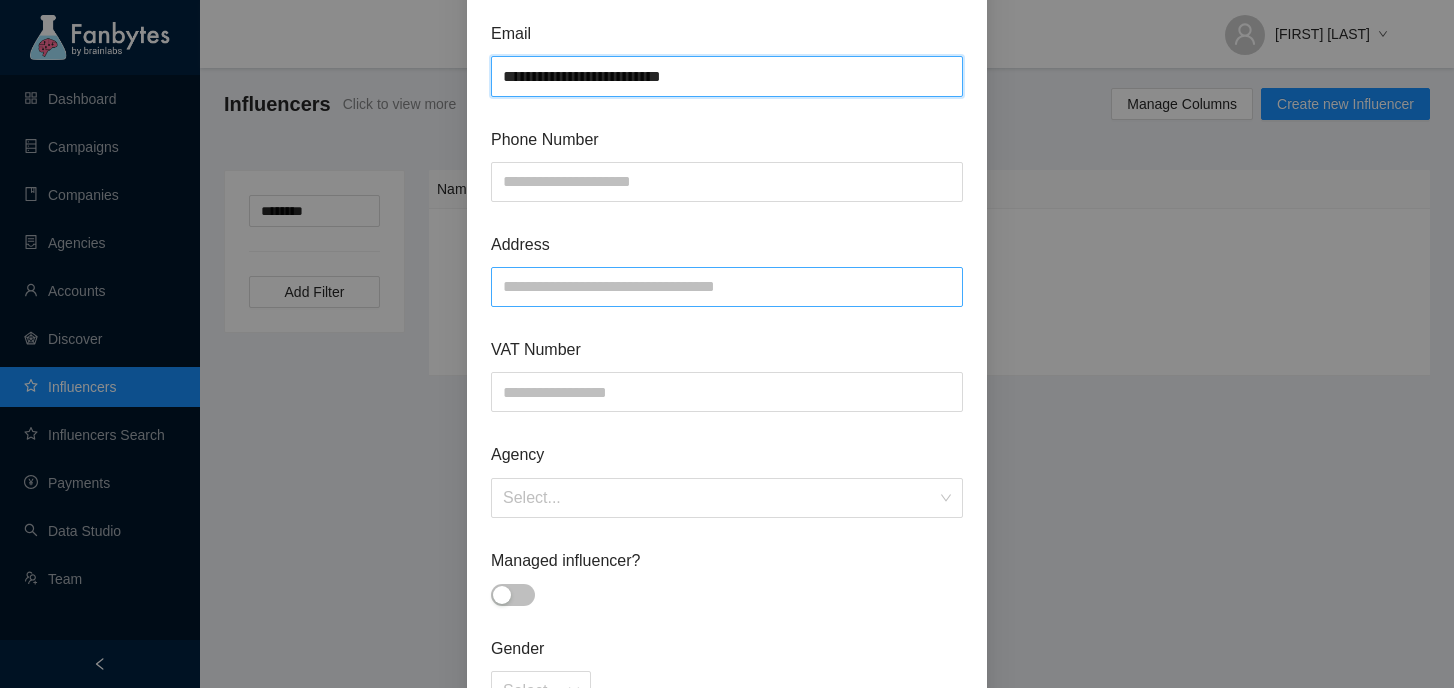 type on "**********" 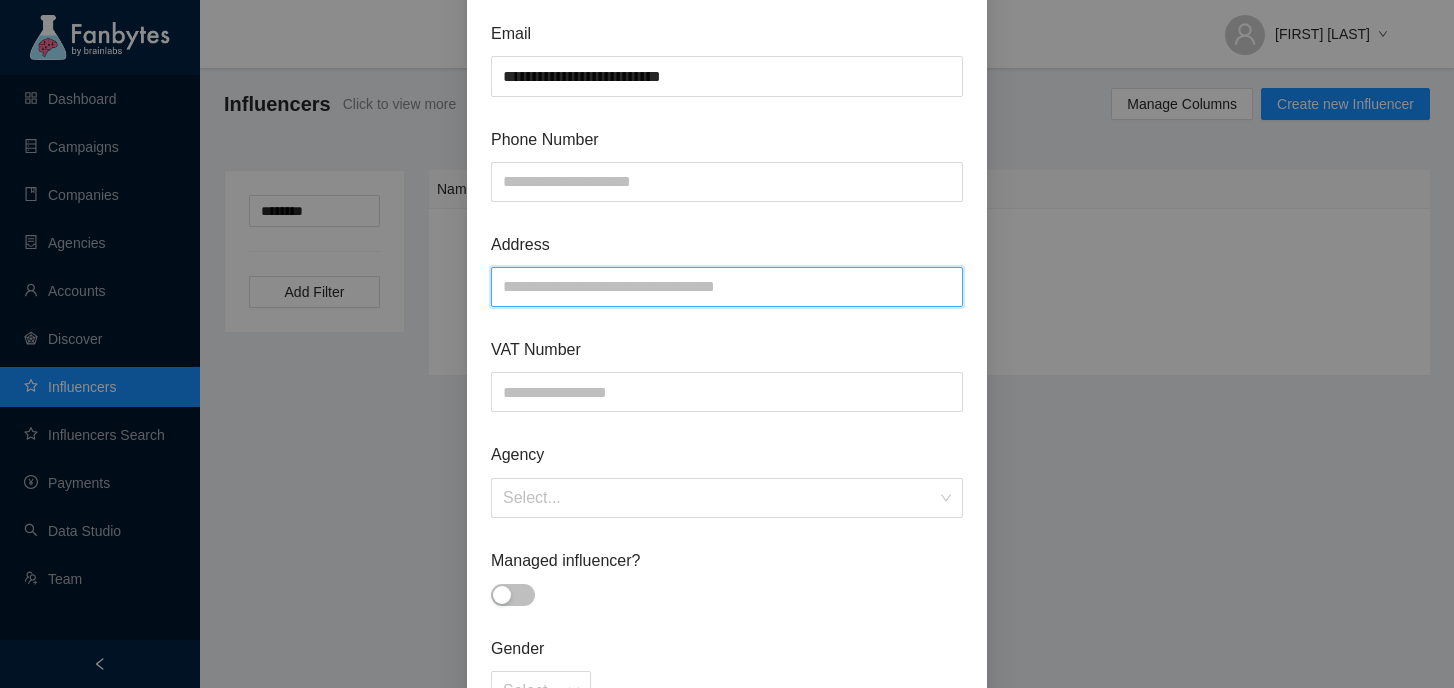 click at bounding box center (727, 287) 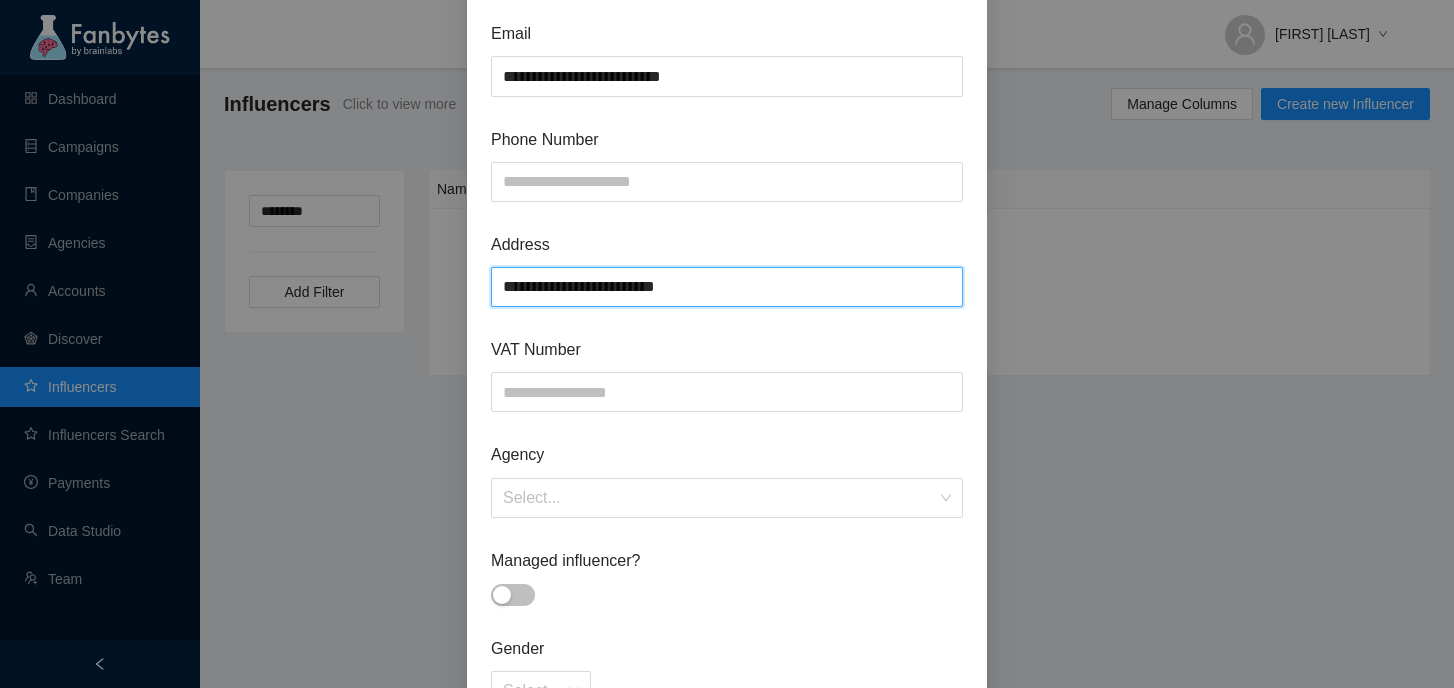 paste on "**********" 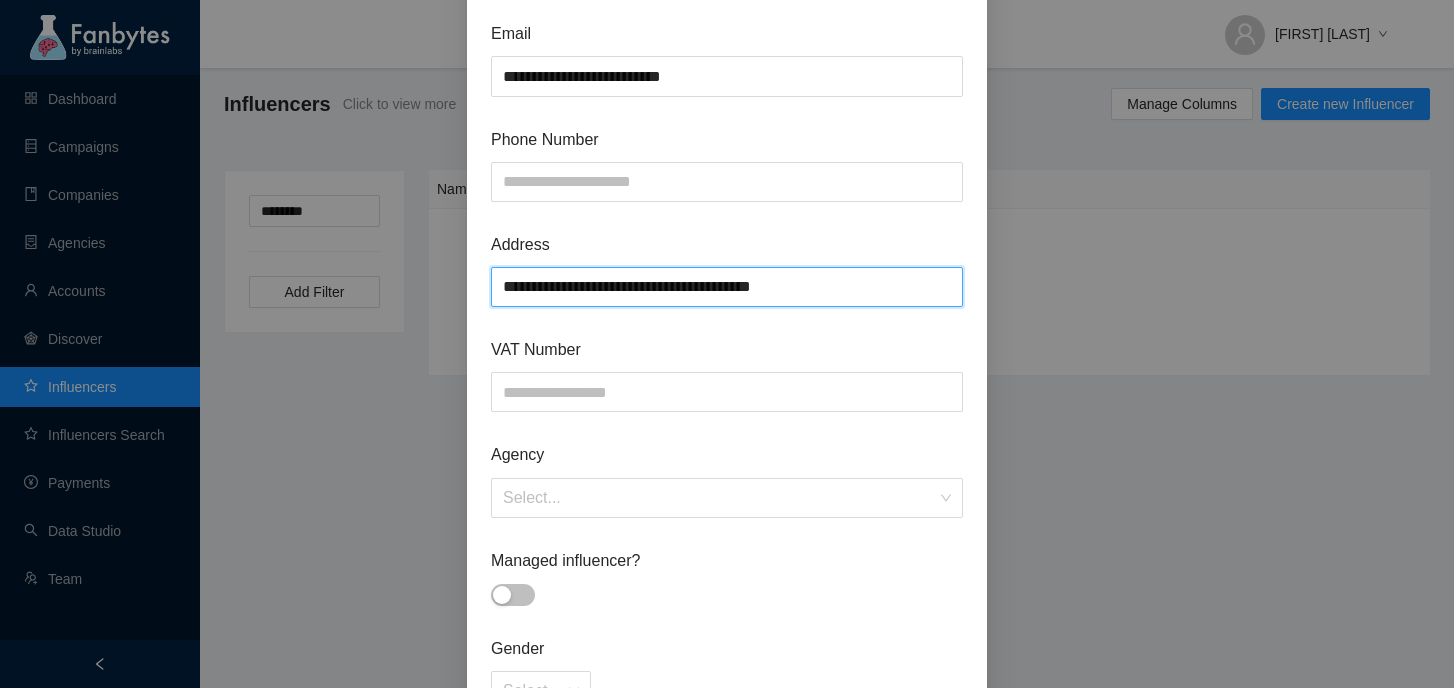 paste on "*******" 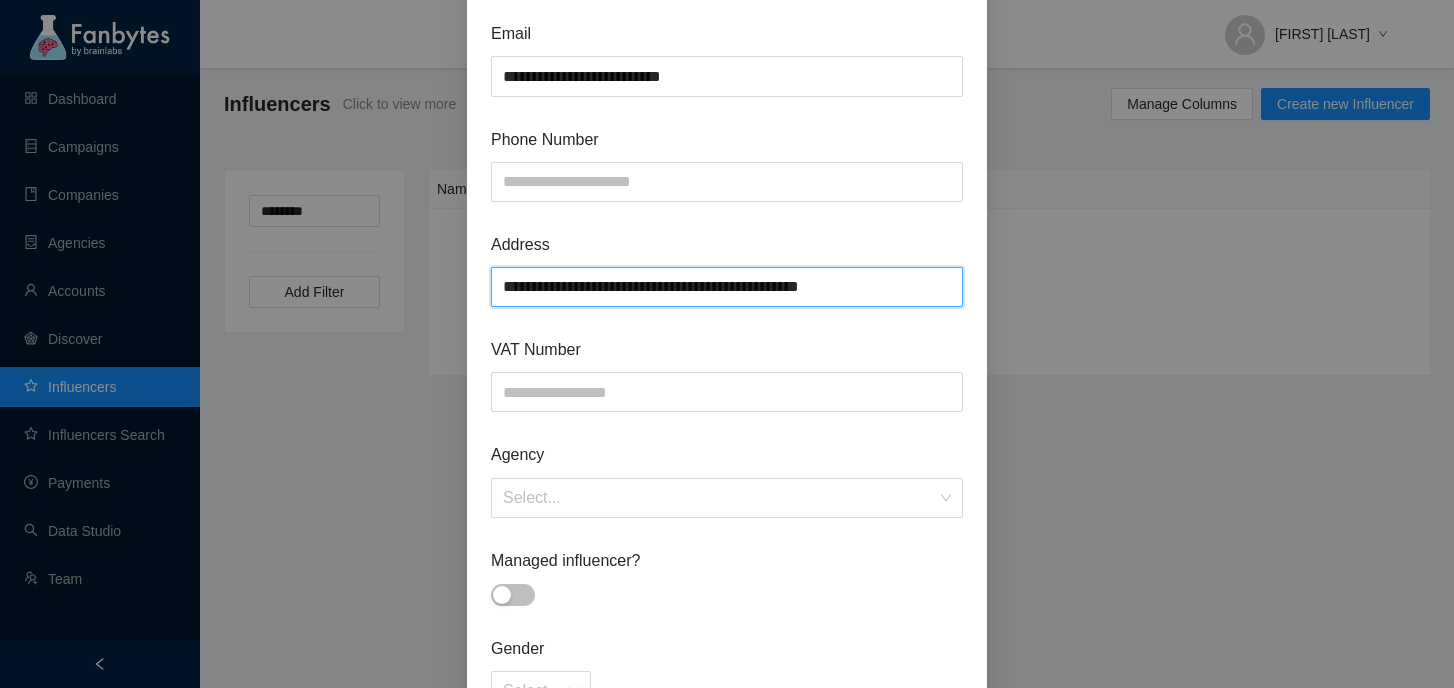 type on "**********" 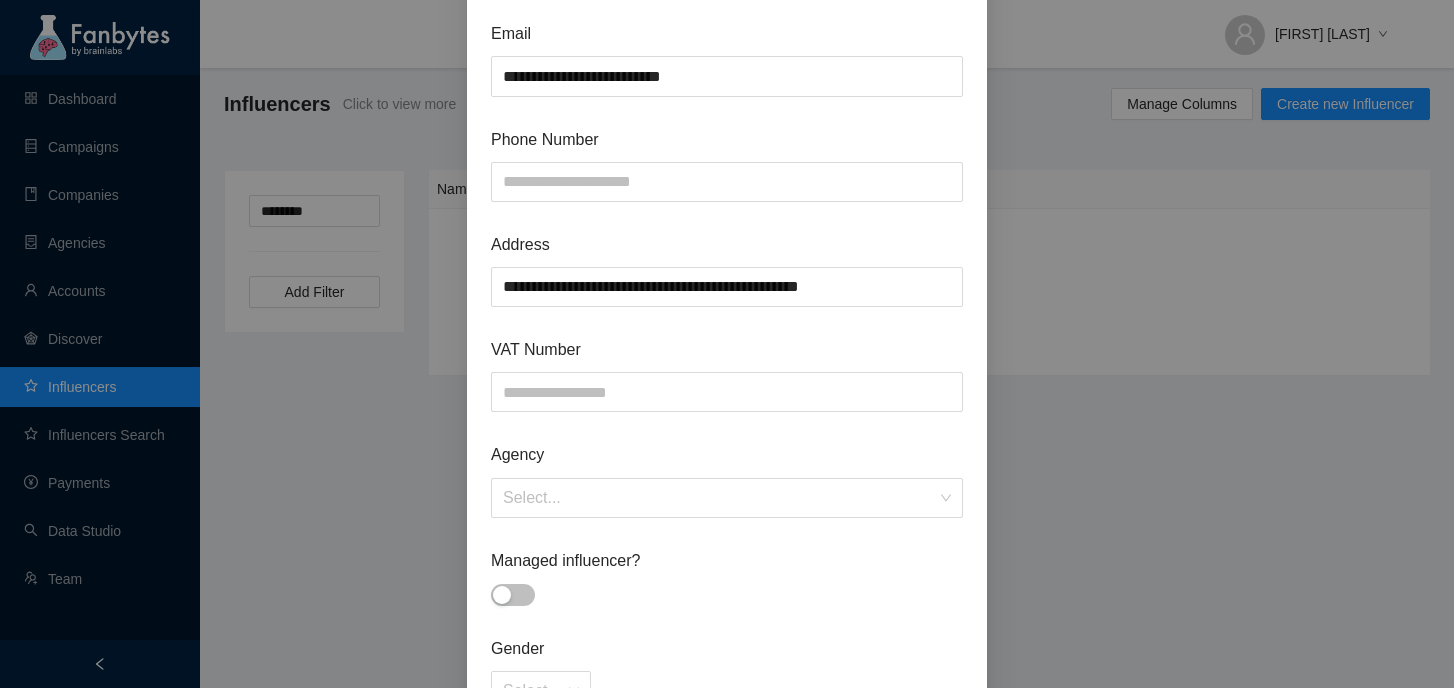 click on "**********" at bounding box center (727, 521) 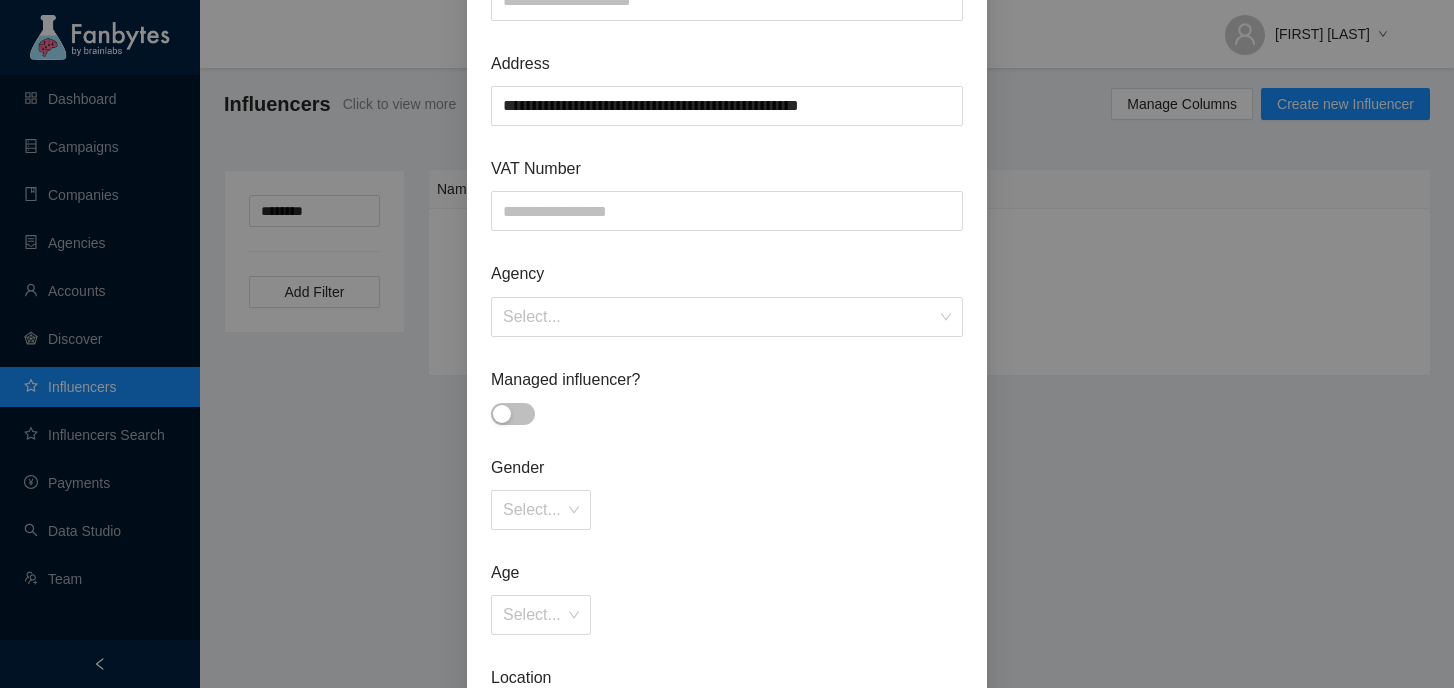 scroll, scrollTop: 463, scrollLeft: 0, axis: vertical 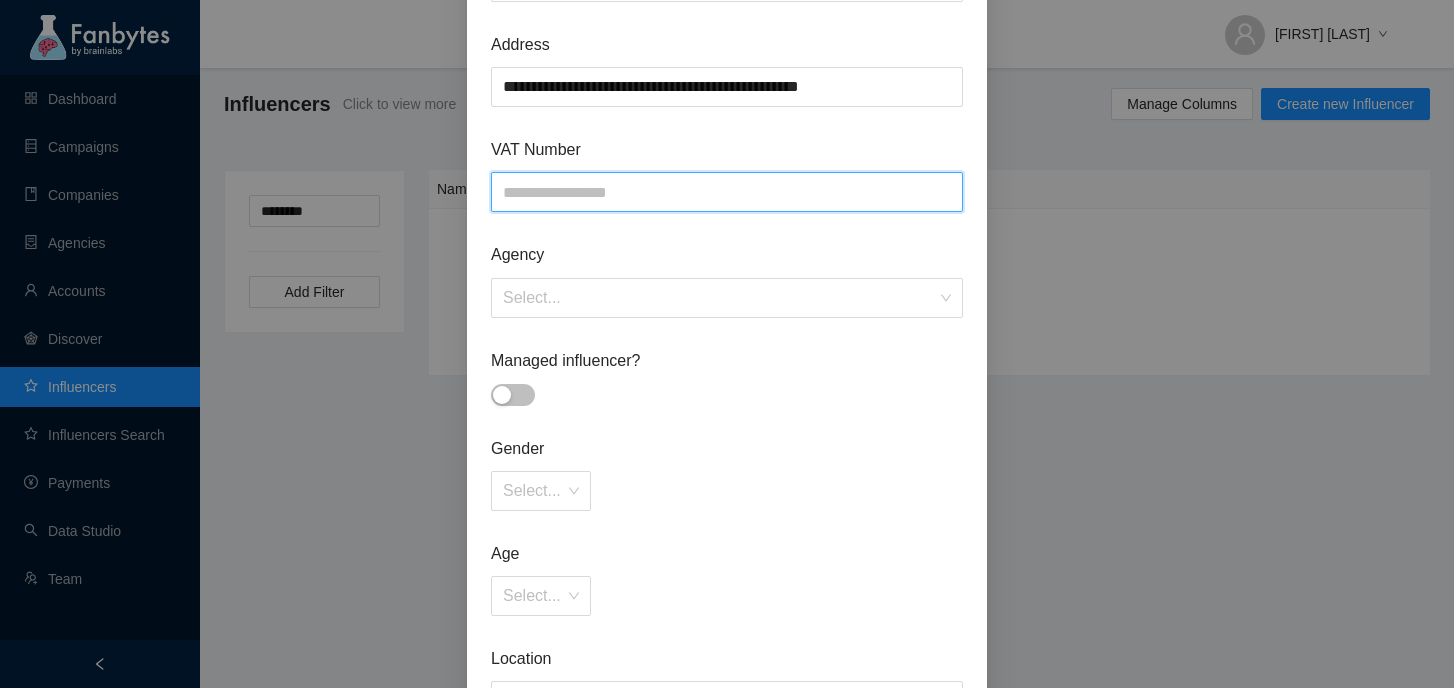 click at bounding box center [727, 192] 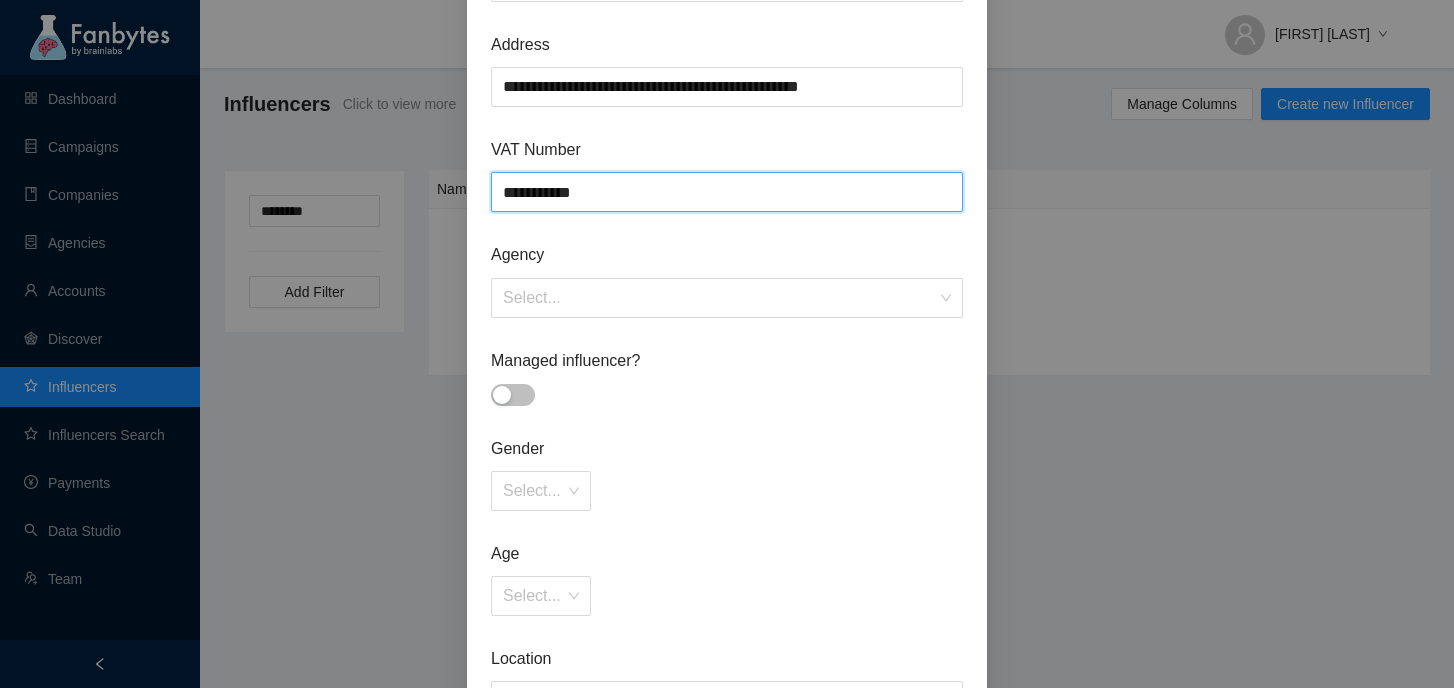 type on "**********" 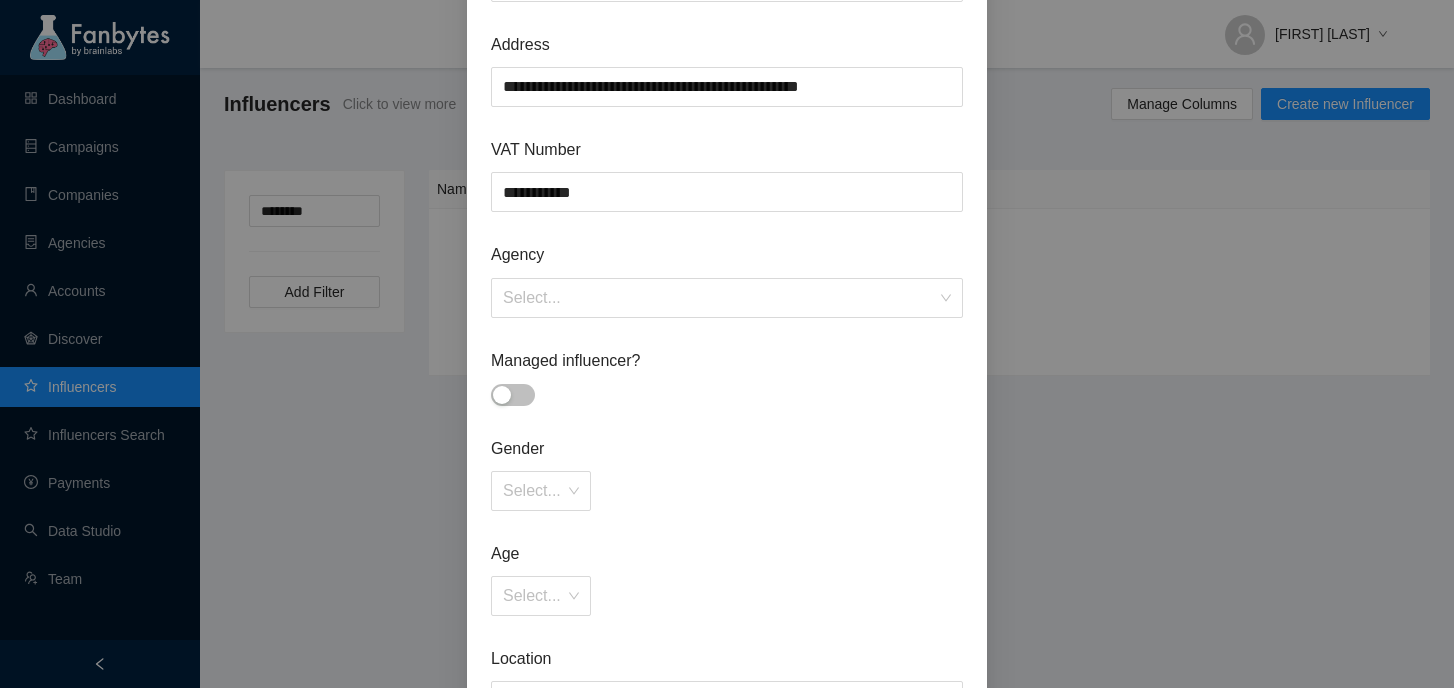 click on "VAT Number" at bounding box center (727, 149) 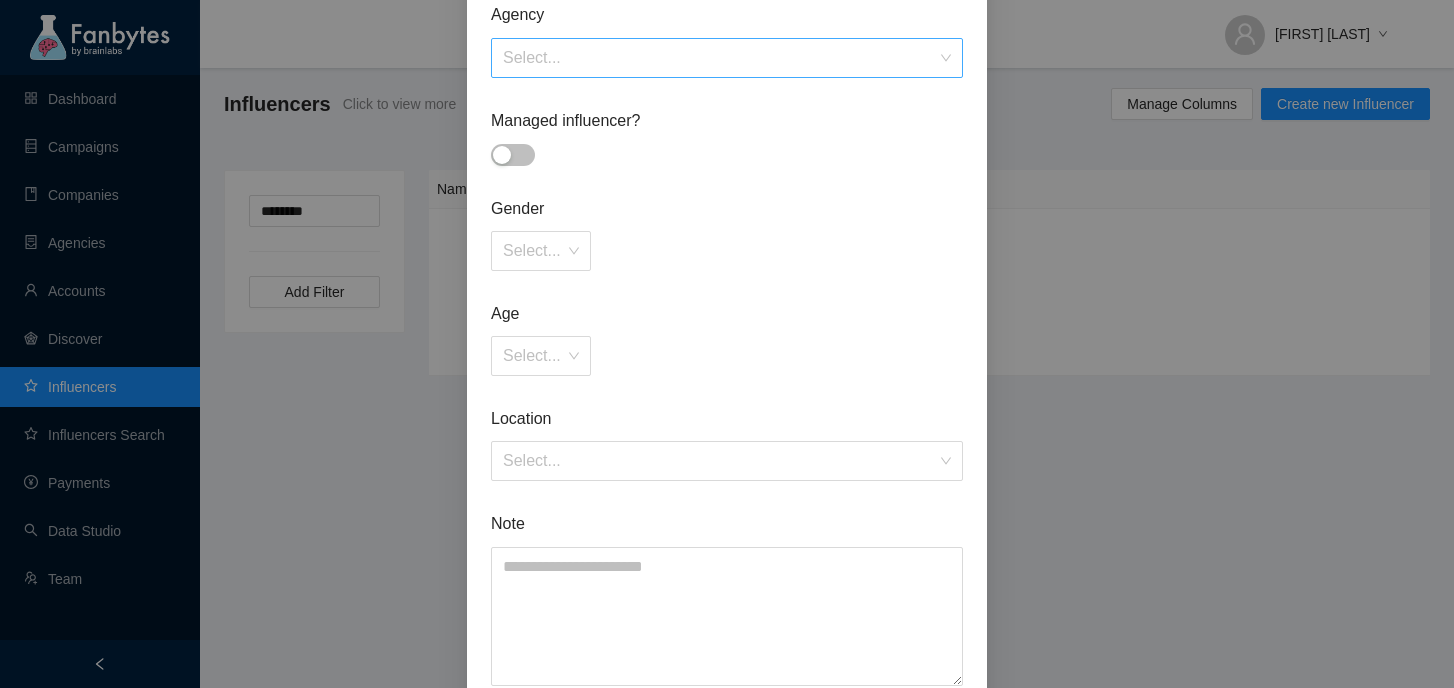 scroll, scrollTop: 705, scrollLeft: 0, axis: vertical 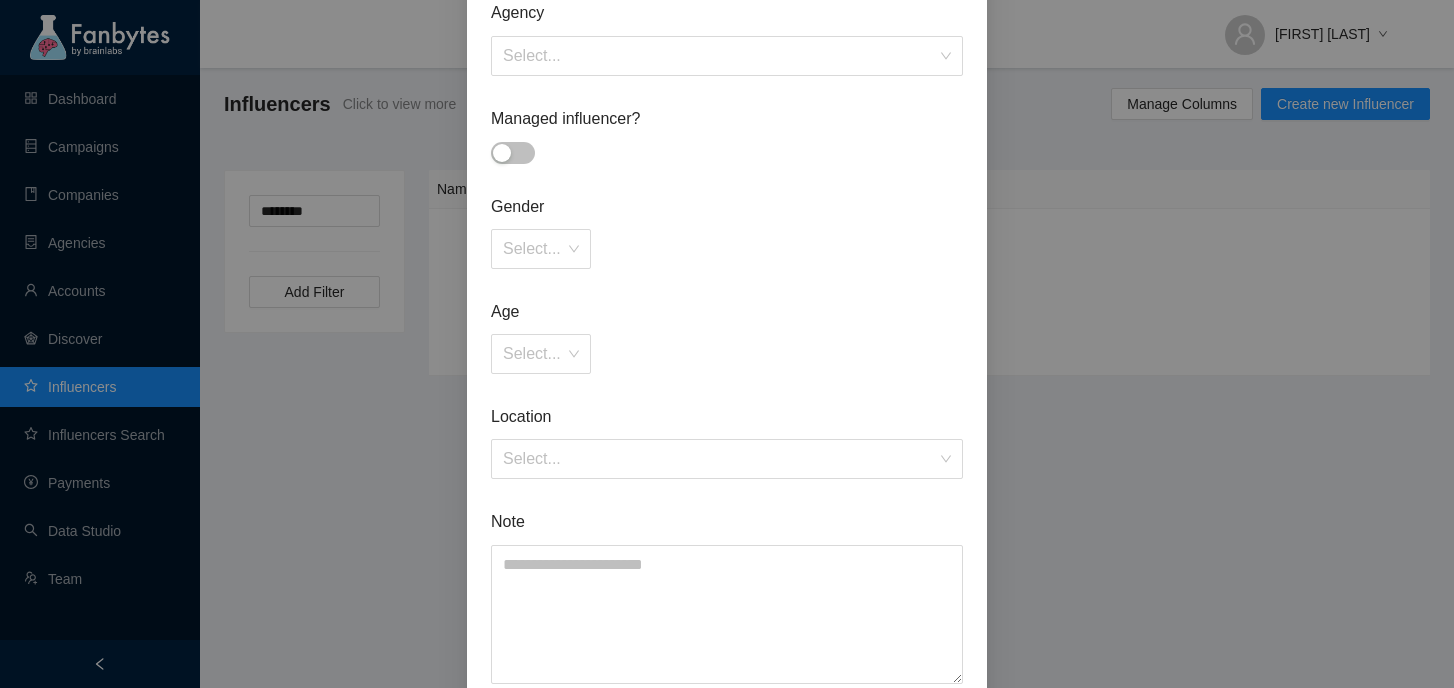 click at bounding box center (513, 153) 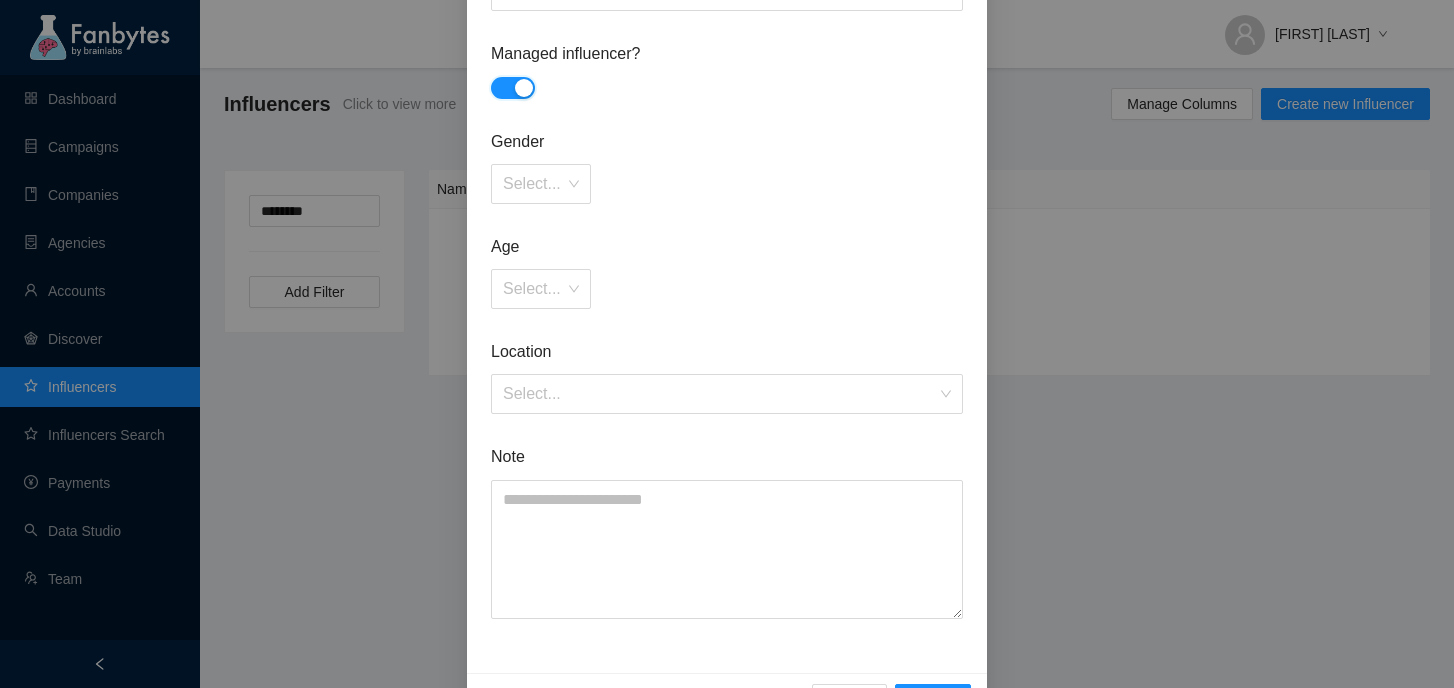 scroll, scrollTop: 832, scrollLeft: 0, axis: vertical 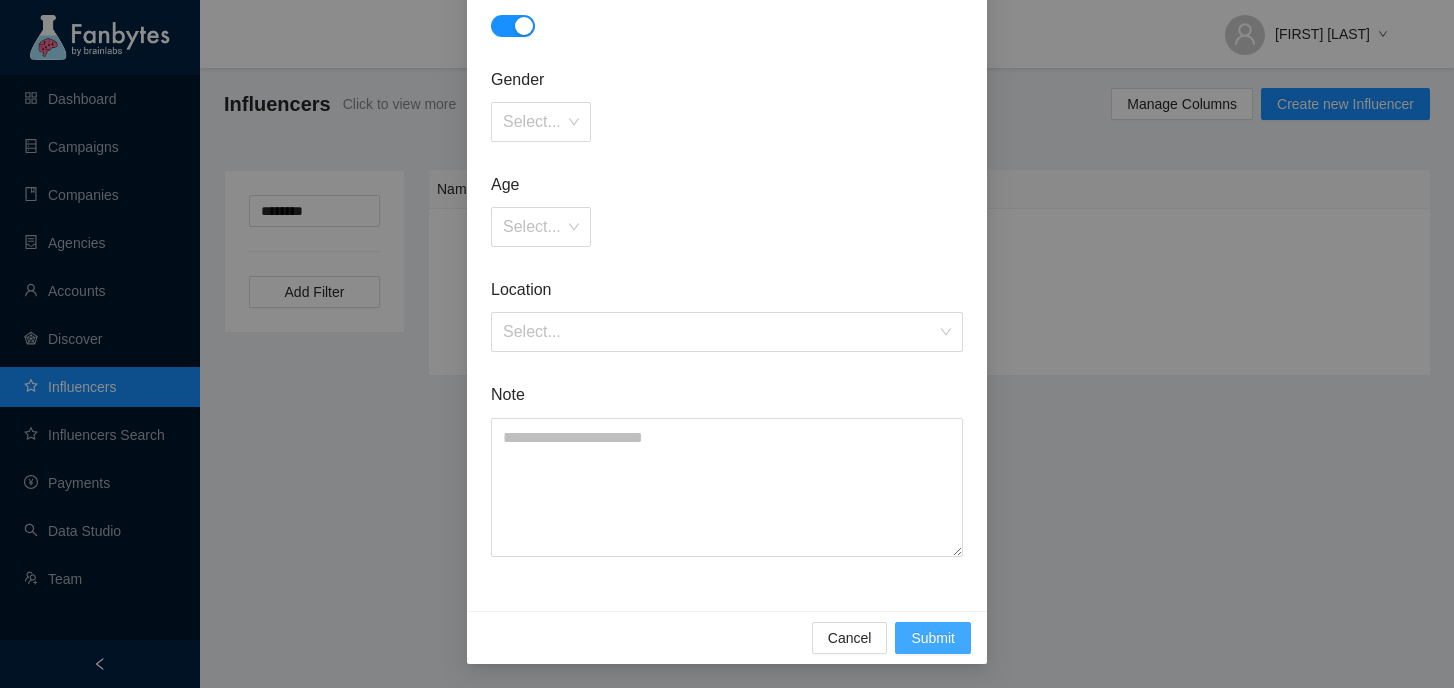 click on "Submit" at bounding box center [933, 638] 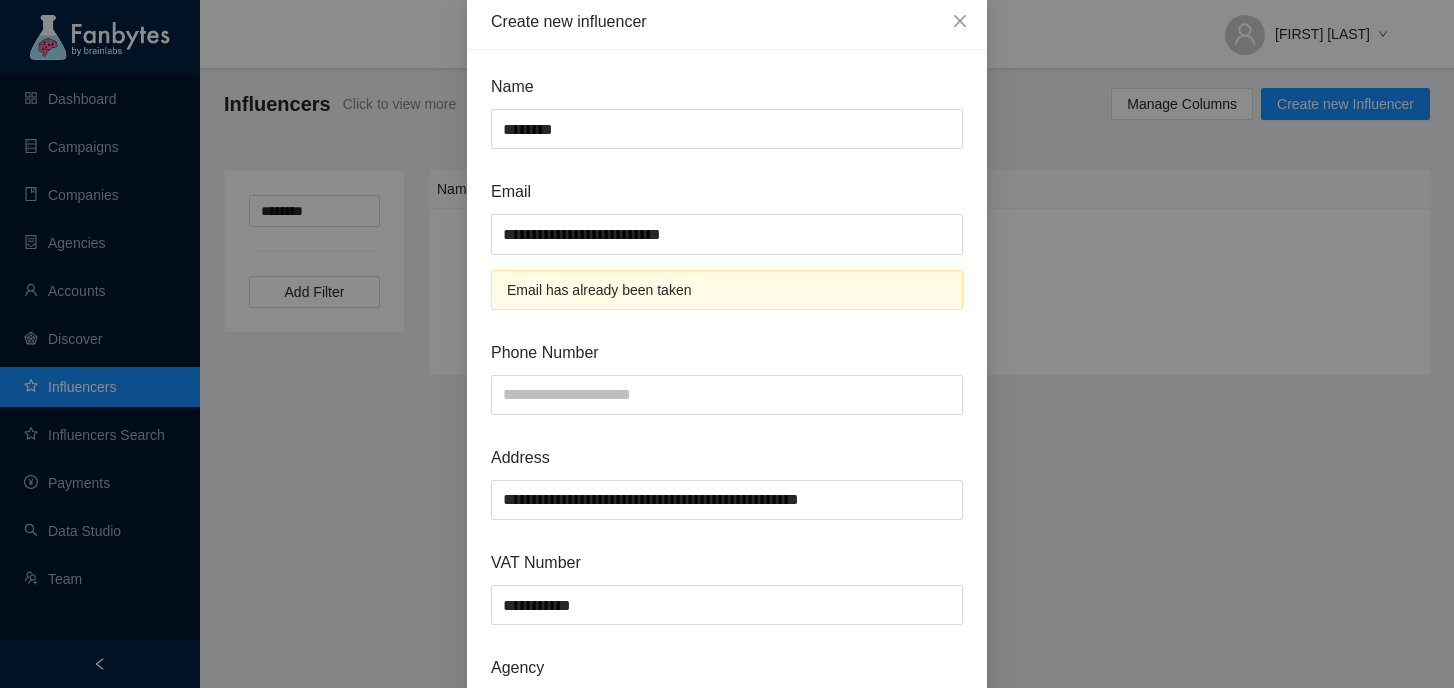 scroll, scrollTop: 0, scrollLeft: 0, axis: both 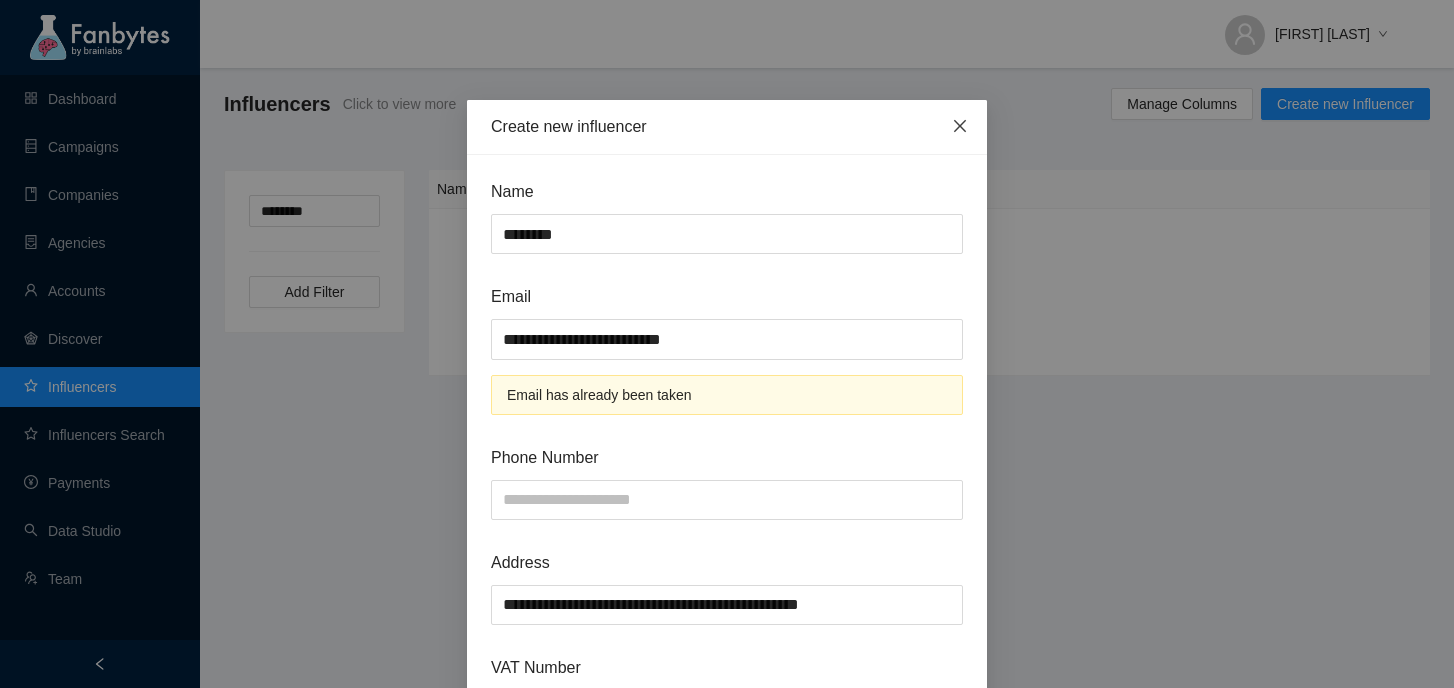 click 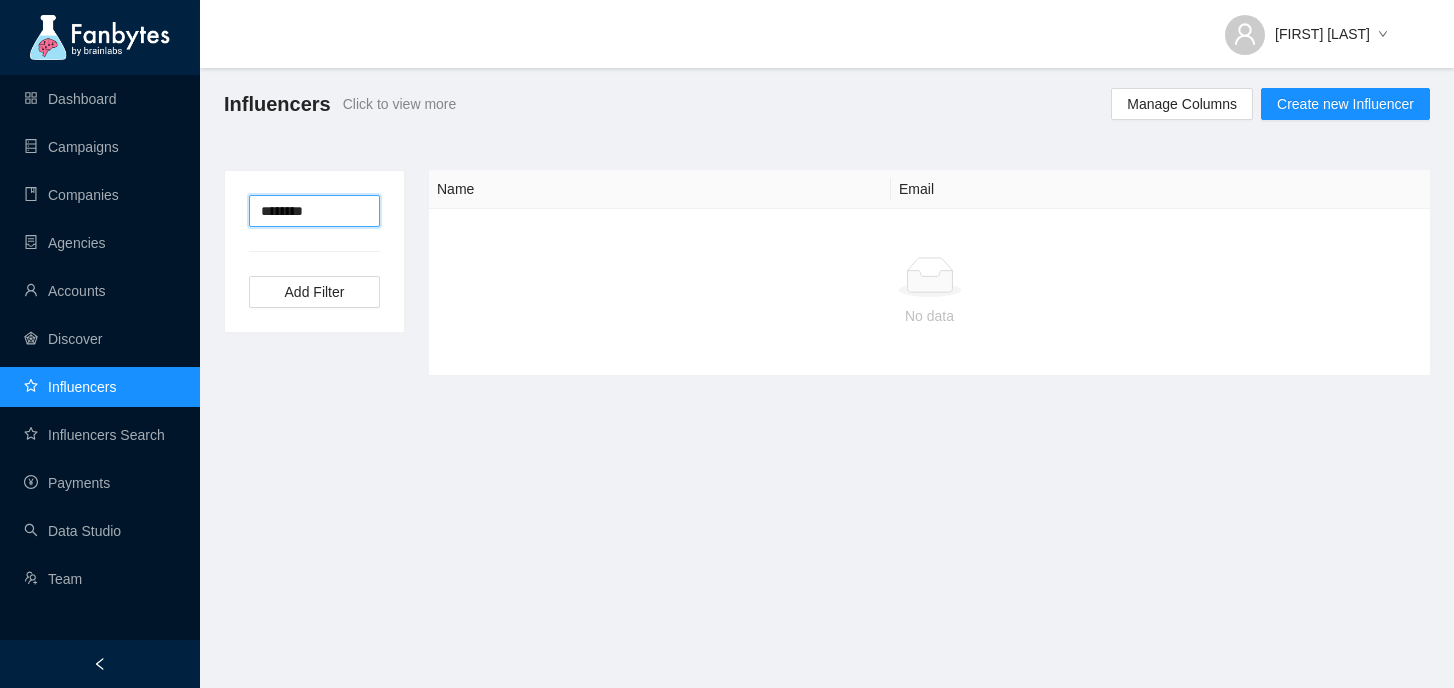 click on "********" at bounding box center (314, 211) 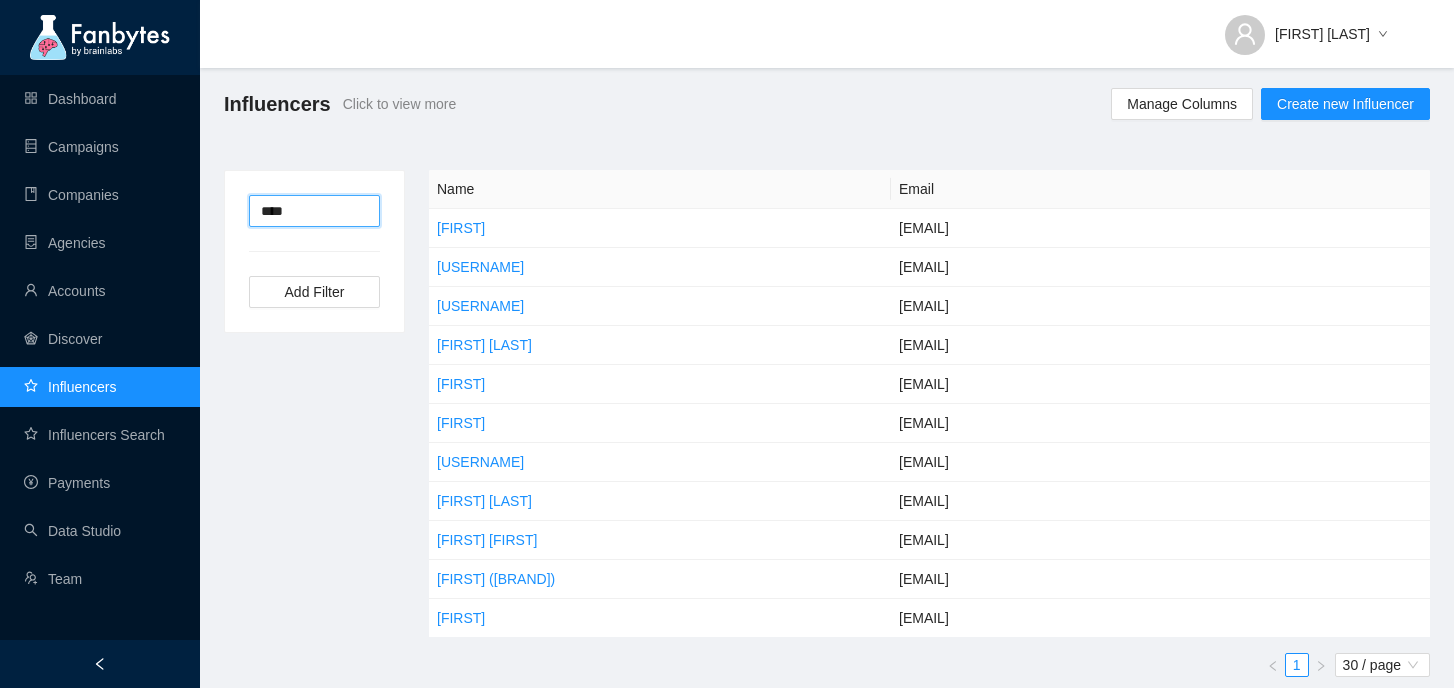 scroll, scrollTop: 5, scrollLeft: 0, axis: vertical 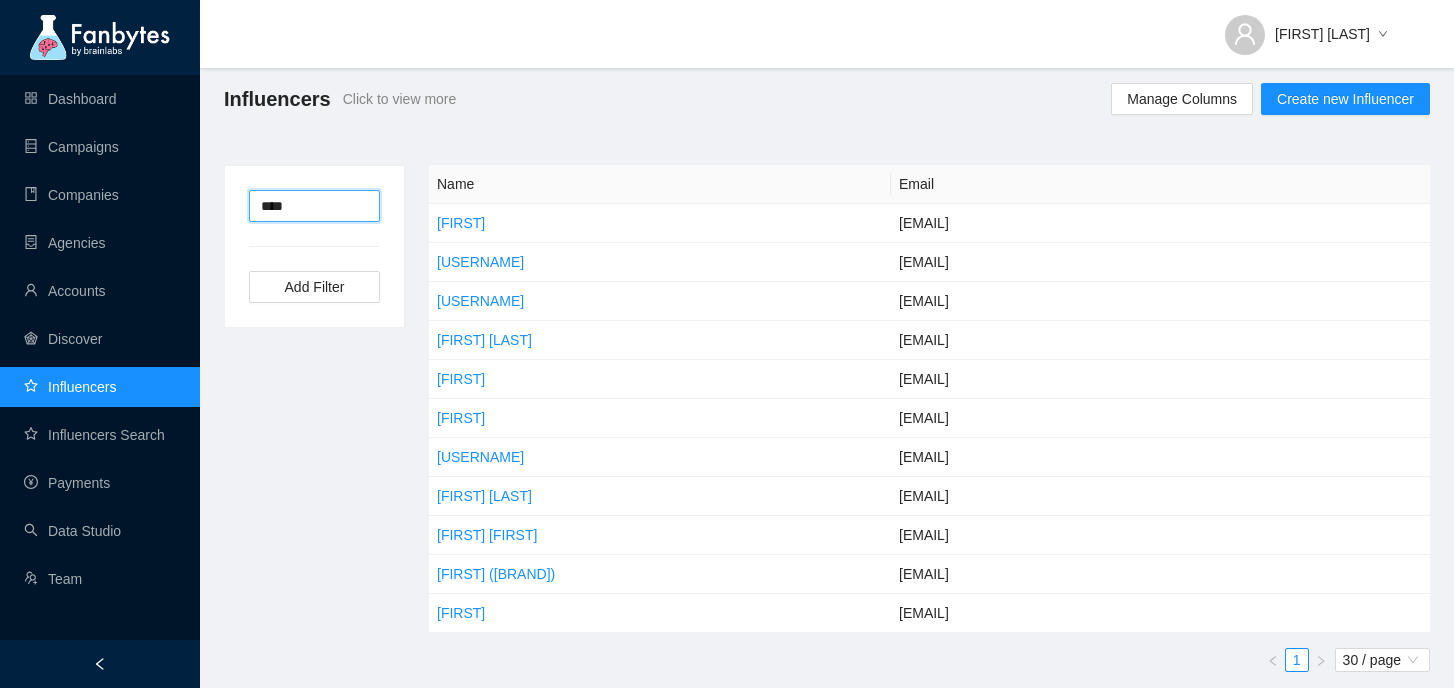 type on "****" 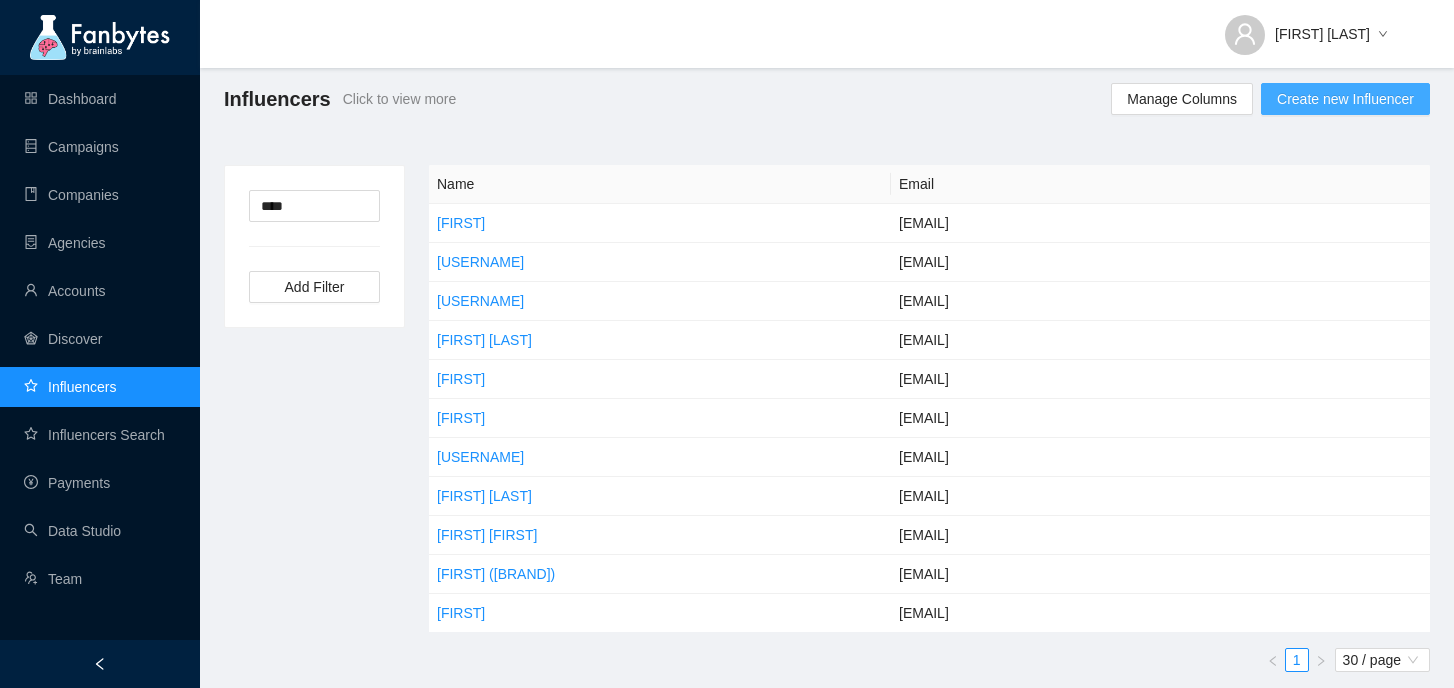 click on "Create new Influencer" at bounding box center (1345, 99) 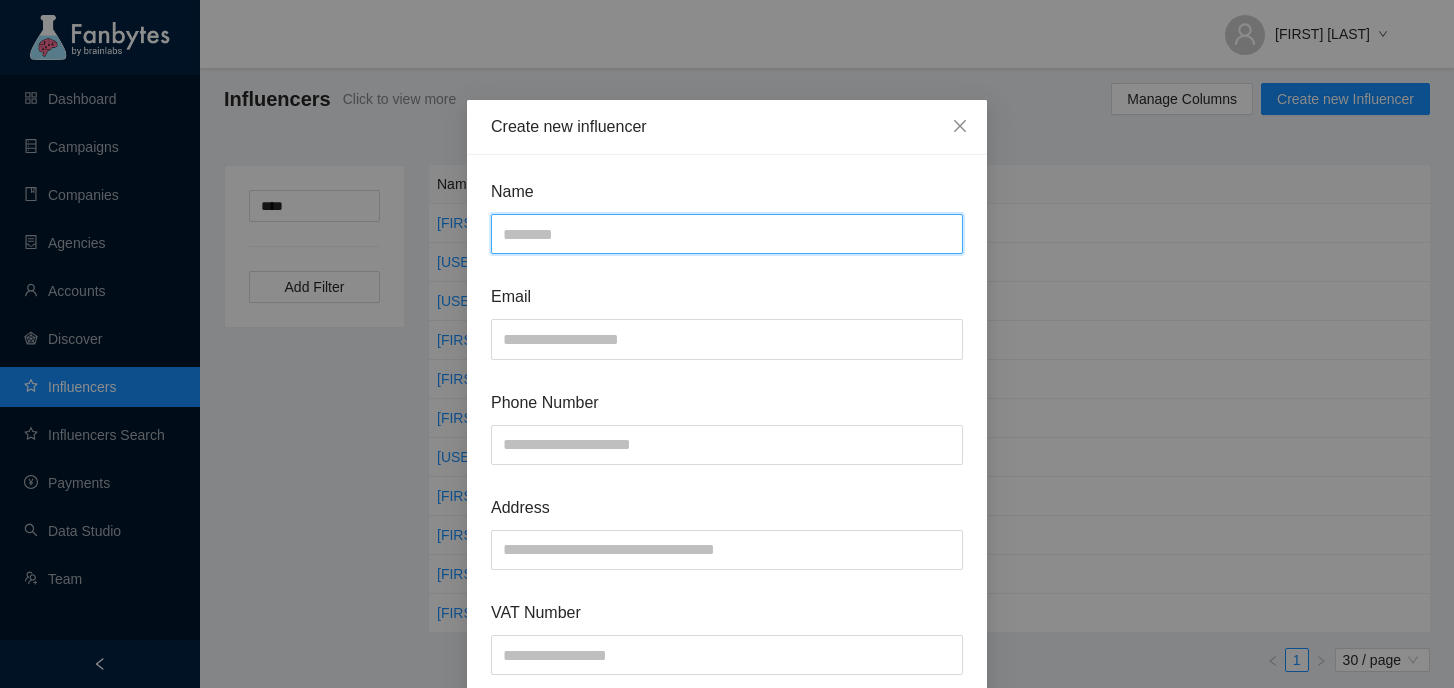 click at bounding box center [727, 234] 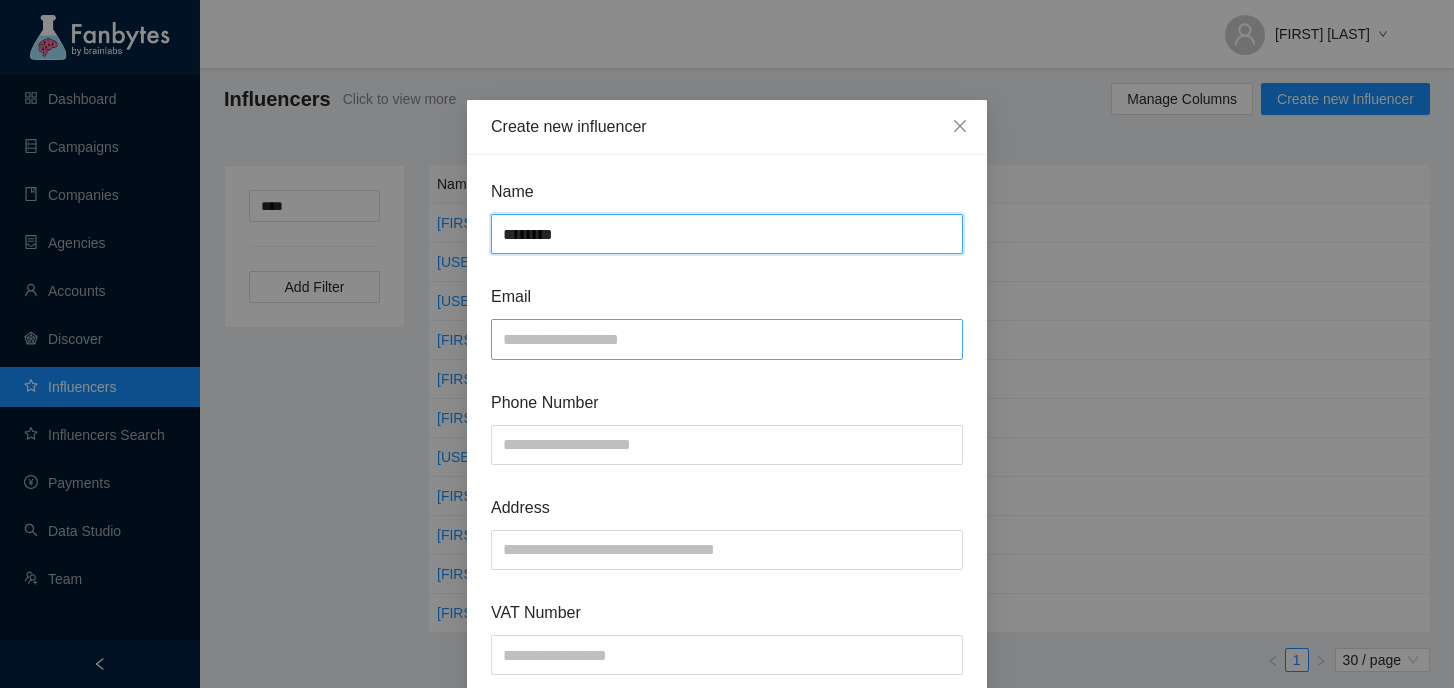 type on "********" 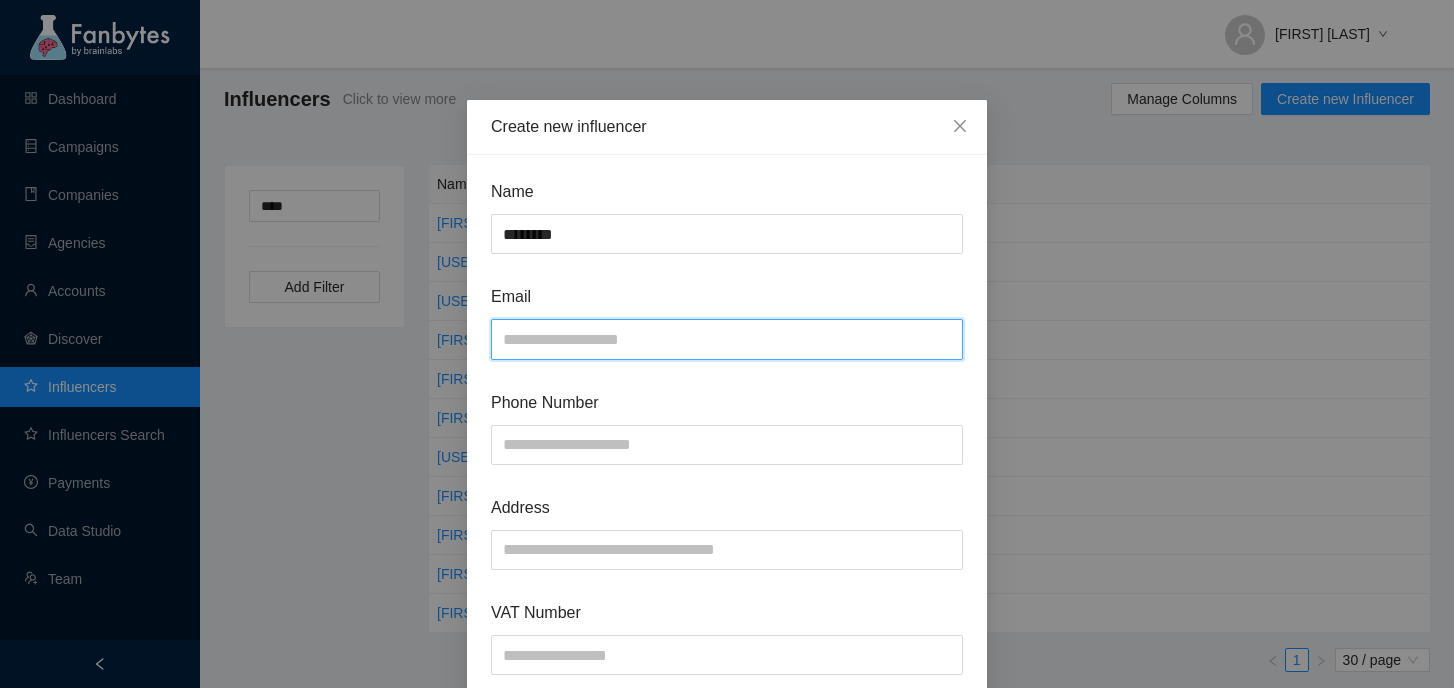 click at bounding box center [727, 339] 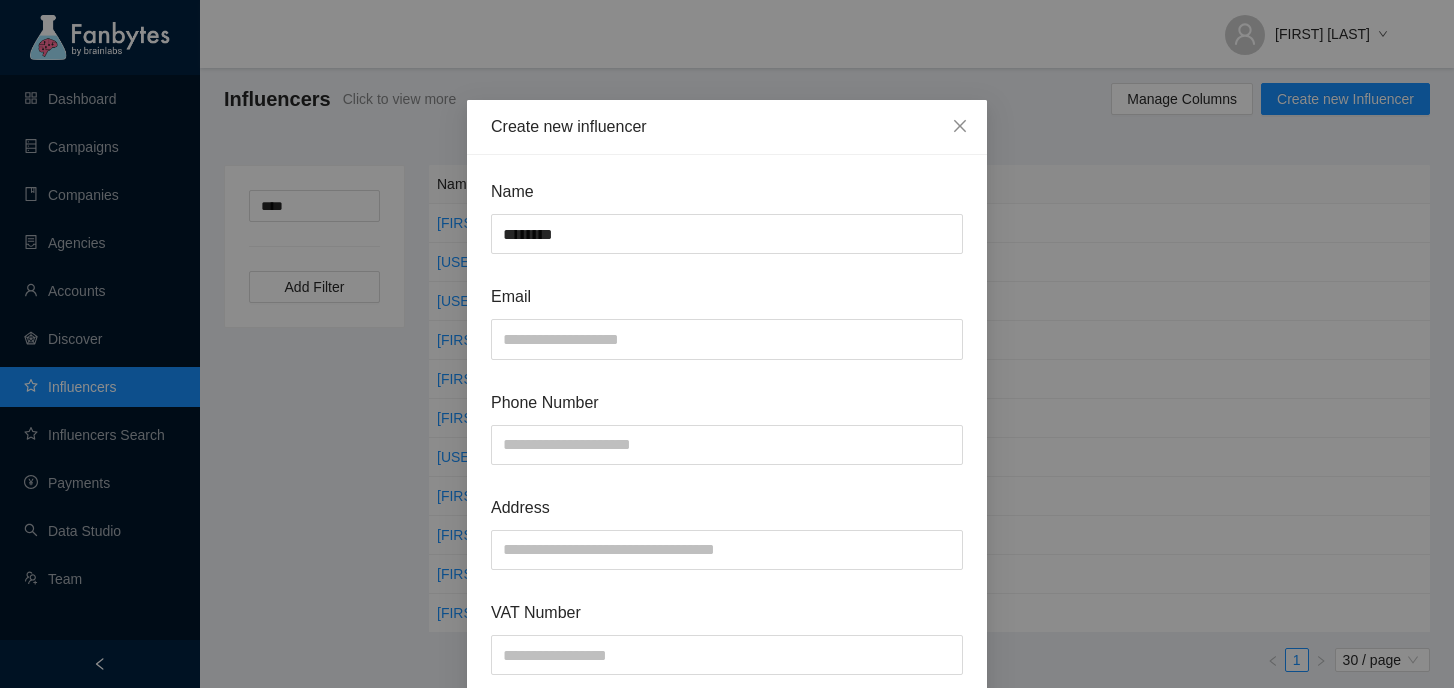 click on "Email" at bounding box center (727, 321) 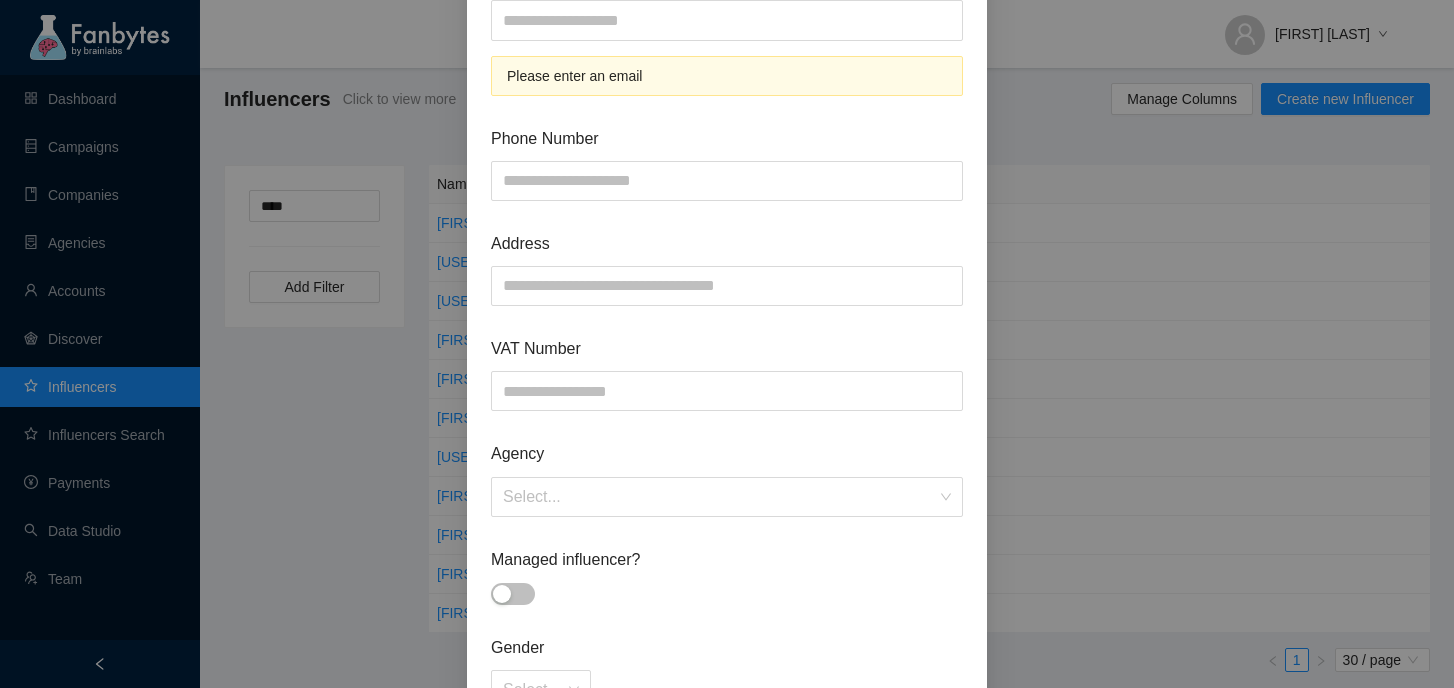 scroll, scrollTop: 282, scrollLeft: 0, axis: vertical 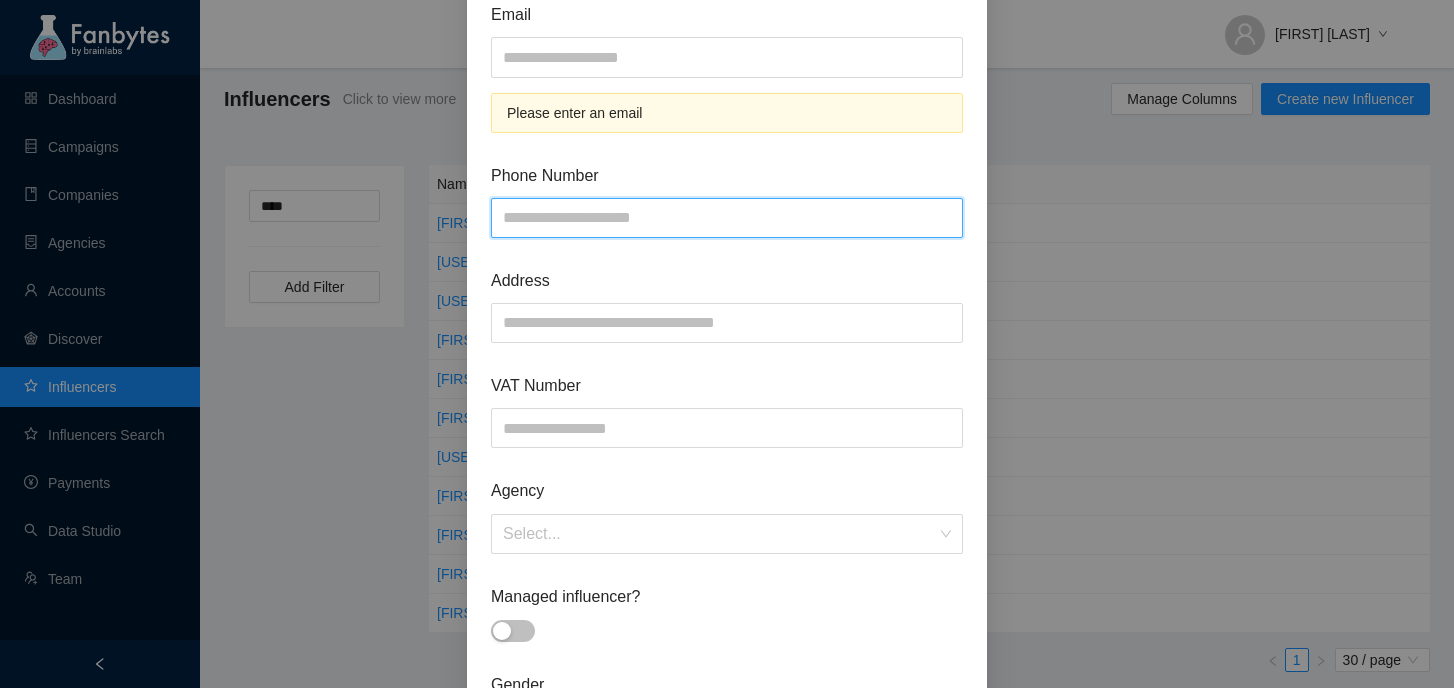 click at bounding box center [727, 218] 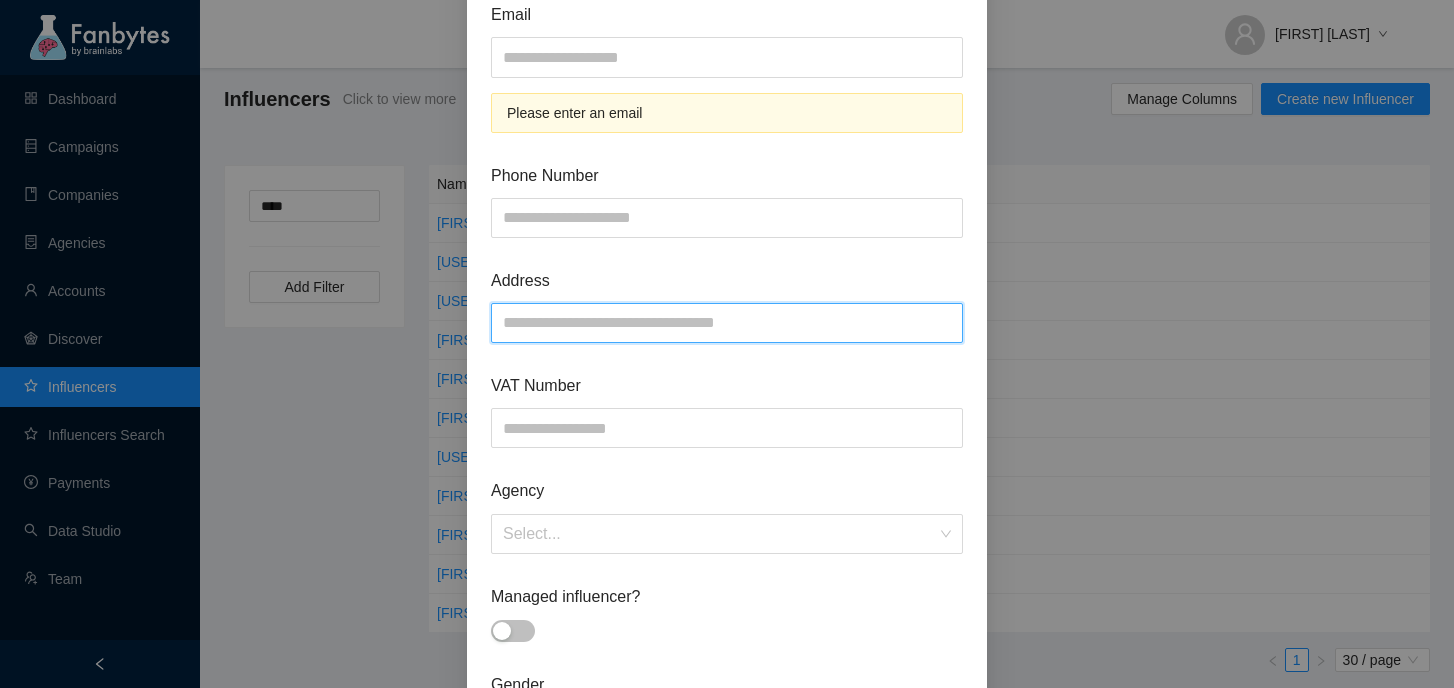 click at bounding box center (727, 323) 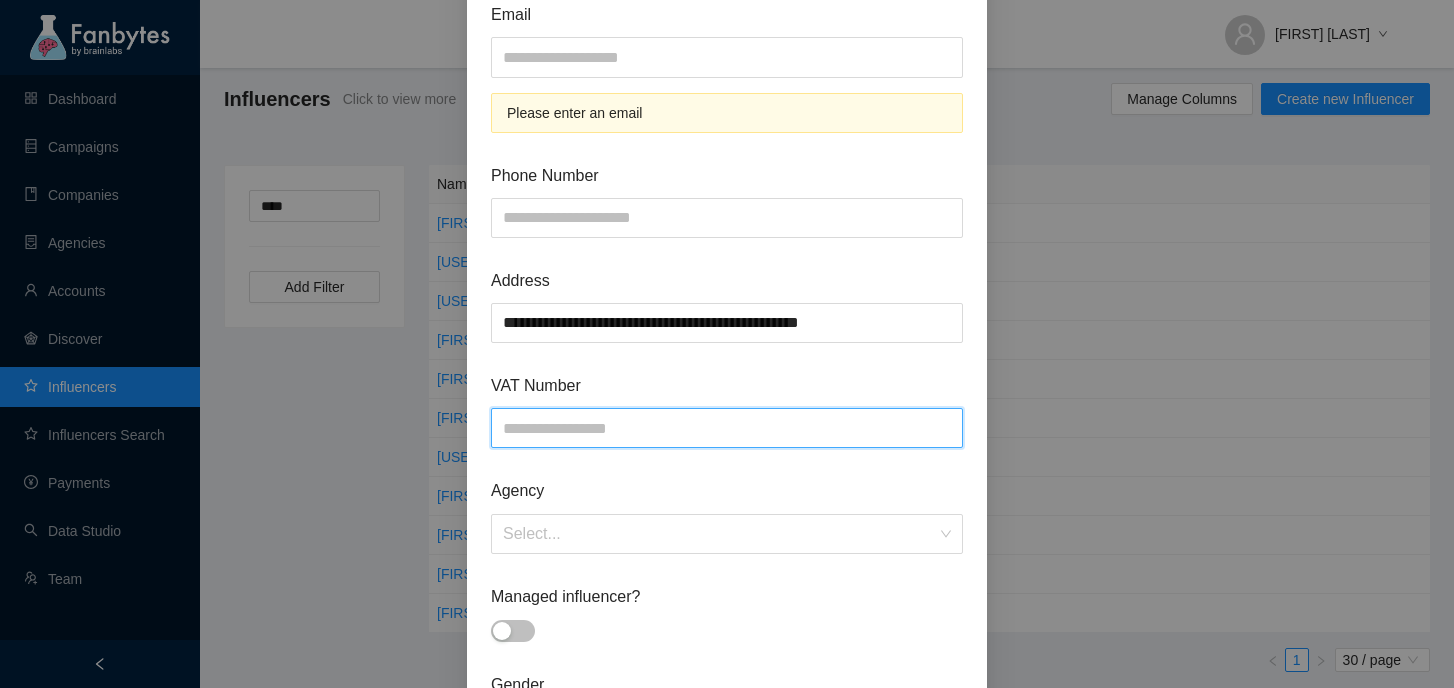 click at bounding box center [727, 428] 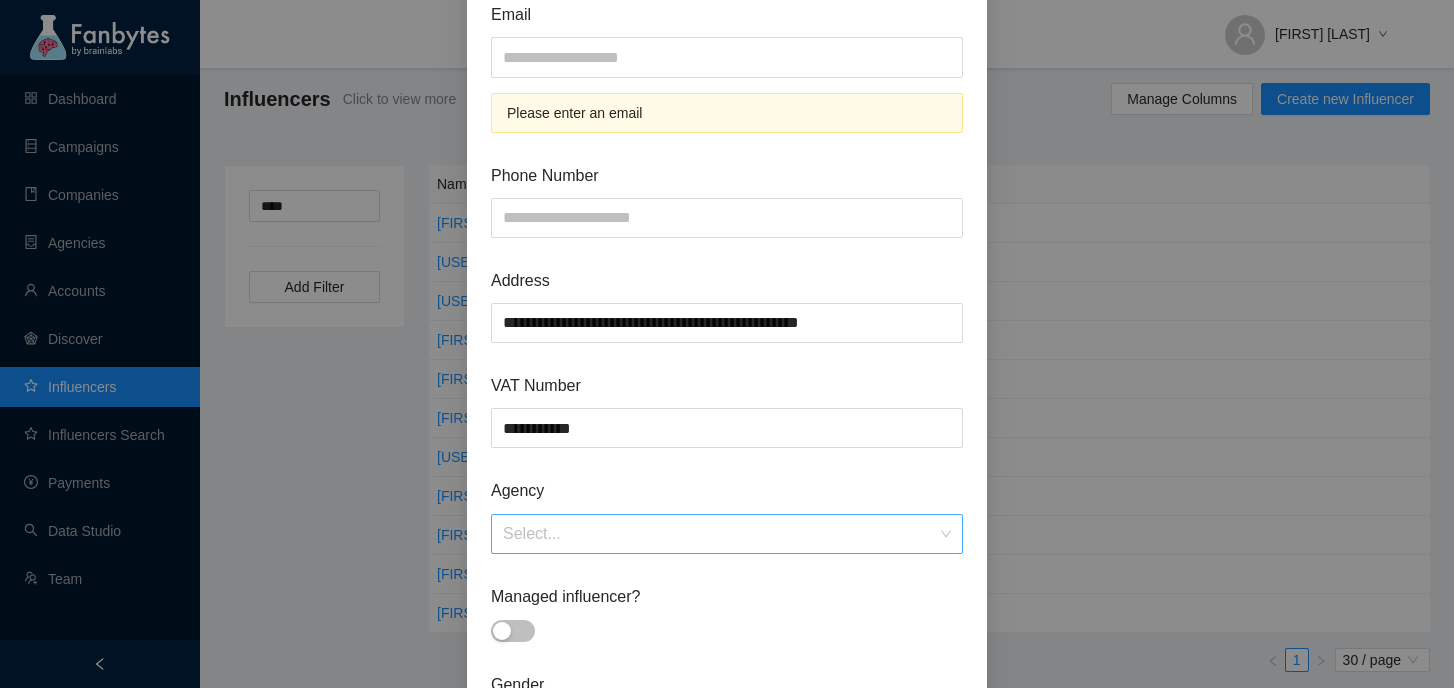 click at bounding box center (720, 534) 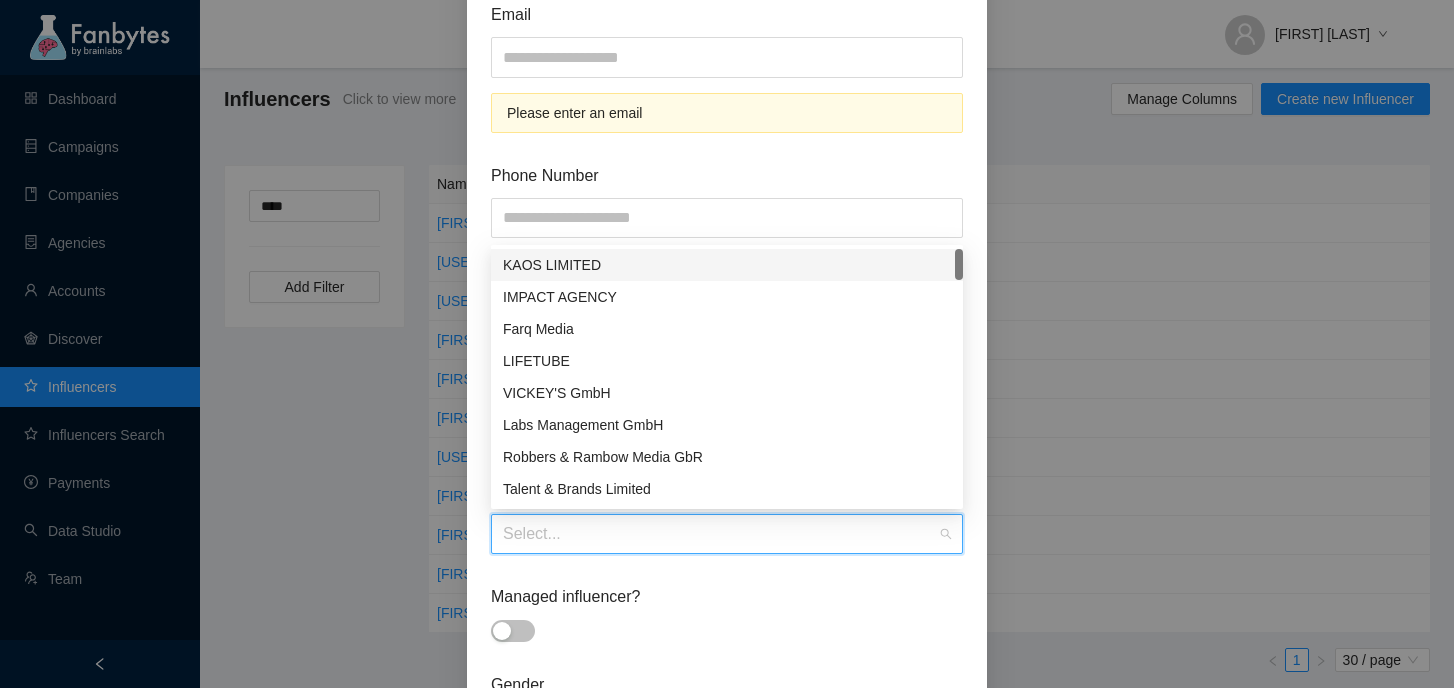 click at bounding box center [720, 534] 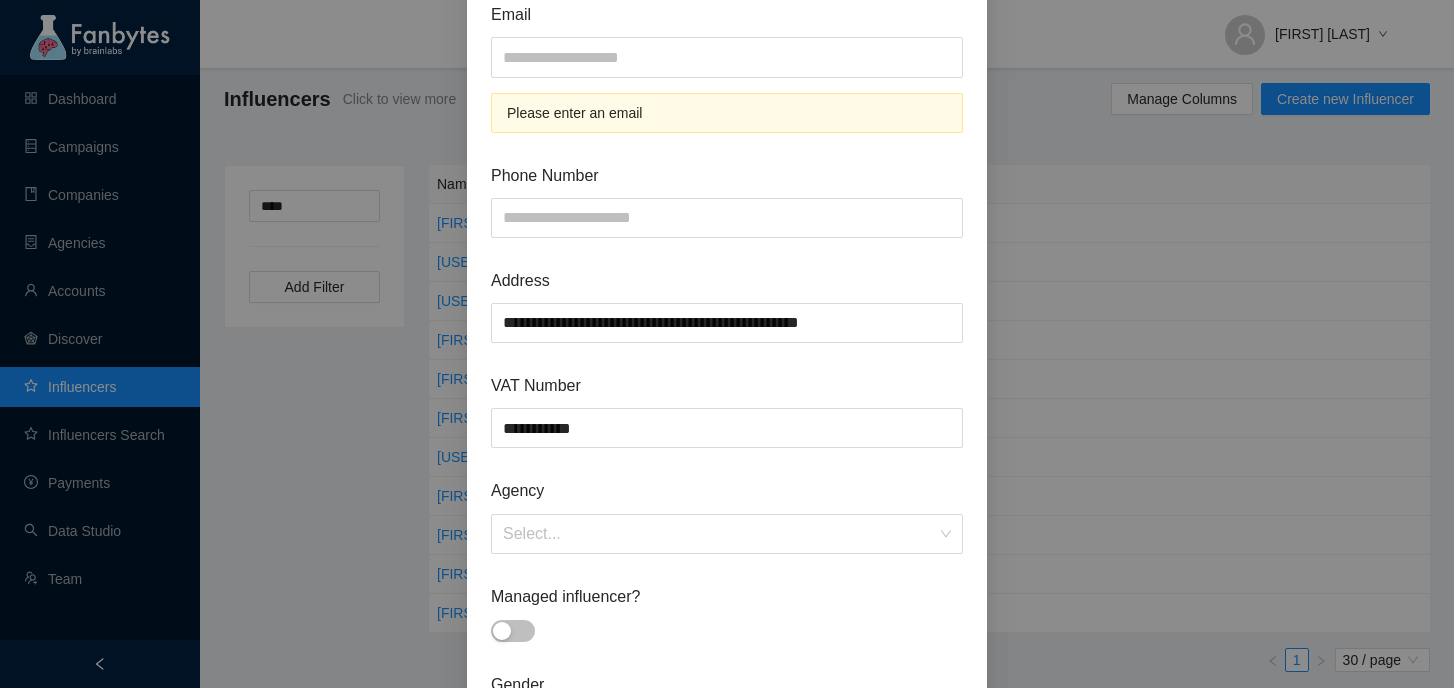 click at bounding box center [513, 631] 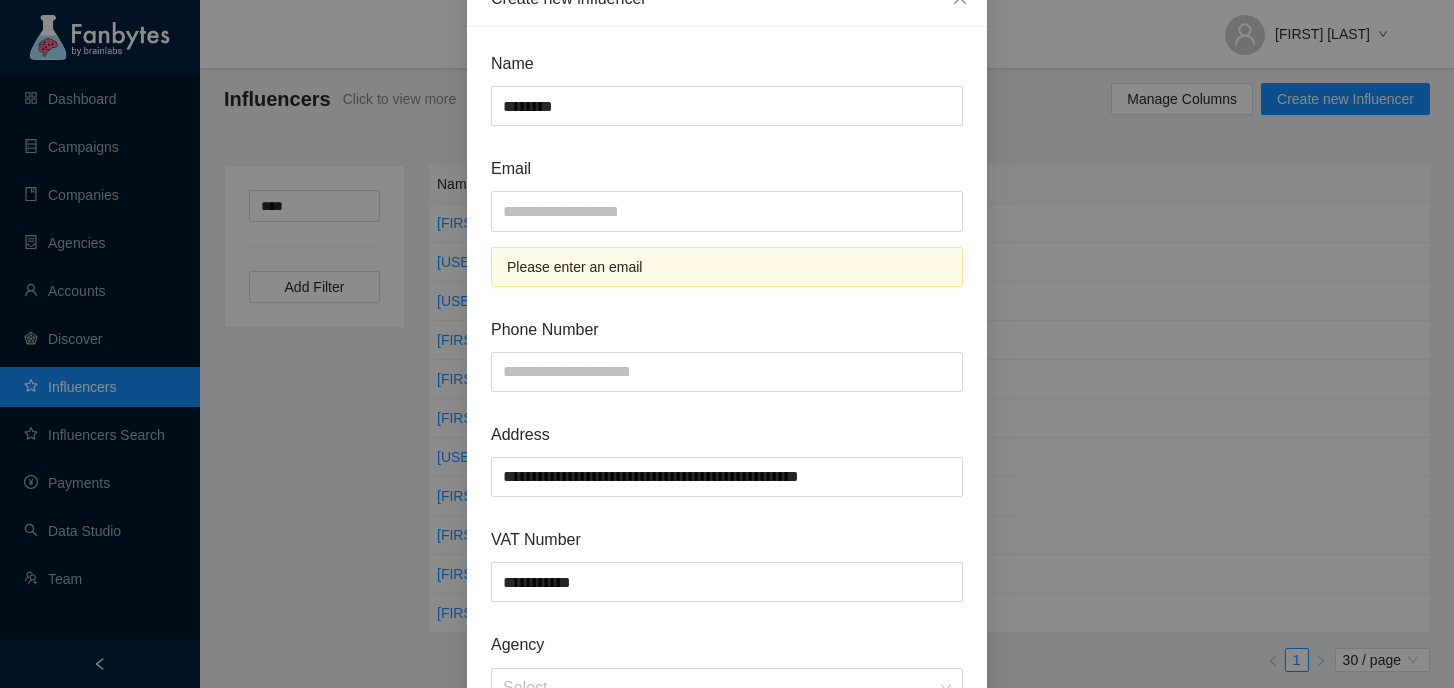 scroll, scrollTop: 111, scrollLeft: 0, axis: vertical 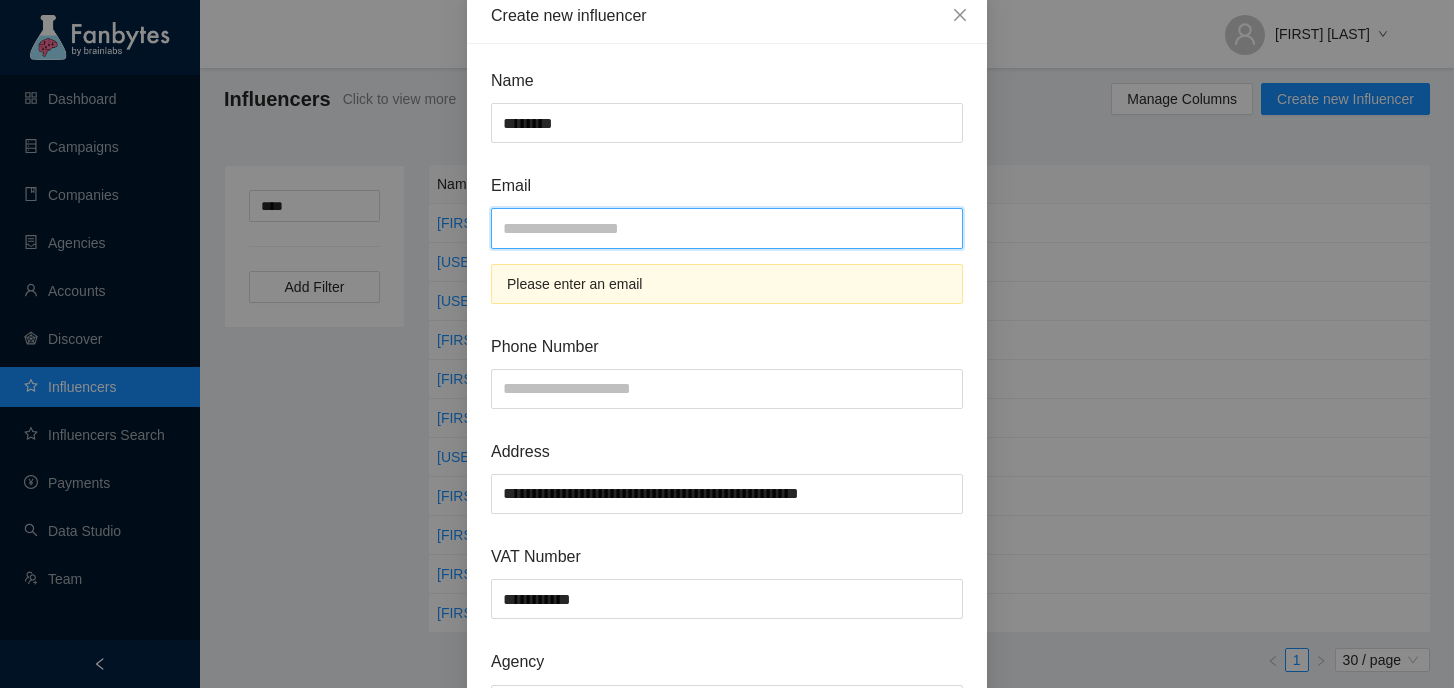 click at bounding box center (727, 228) 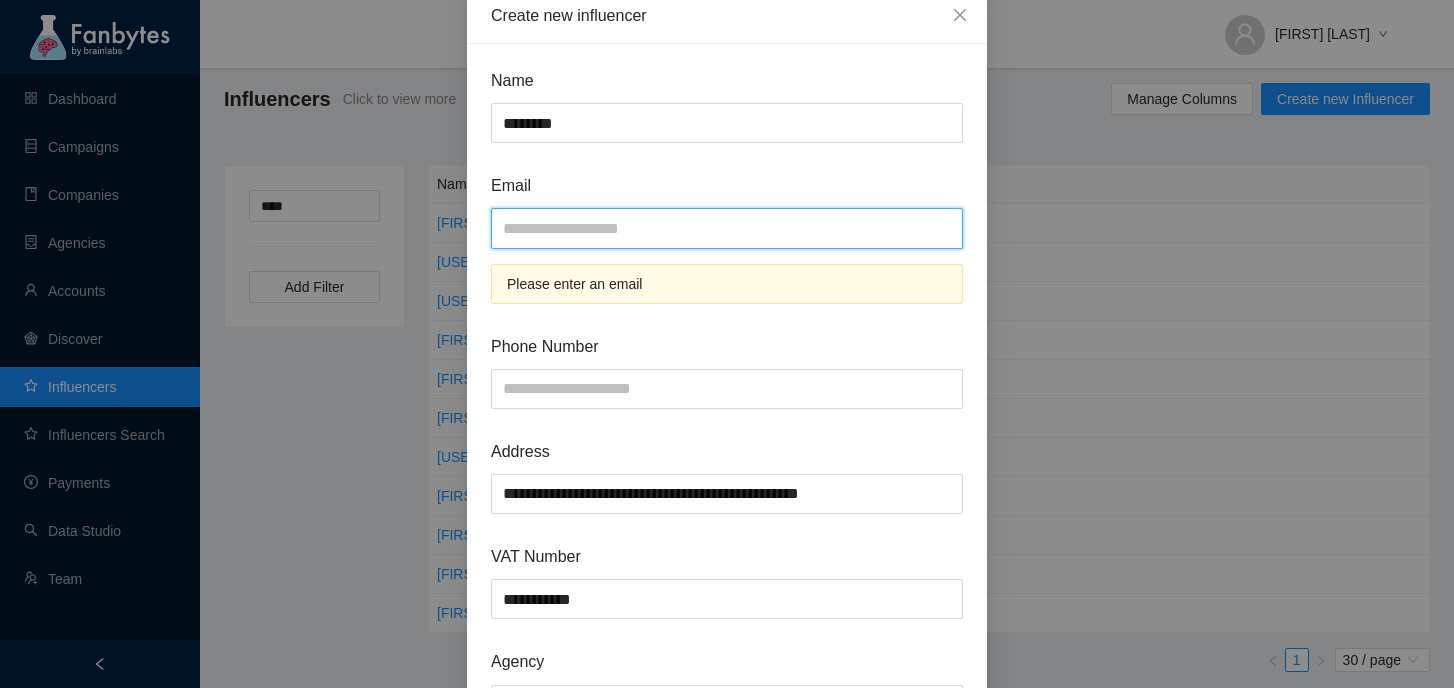 paste on "**********" 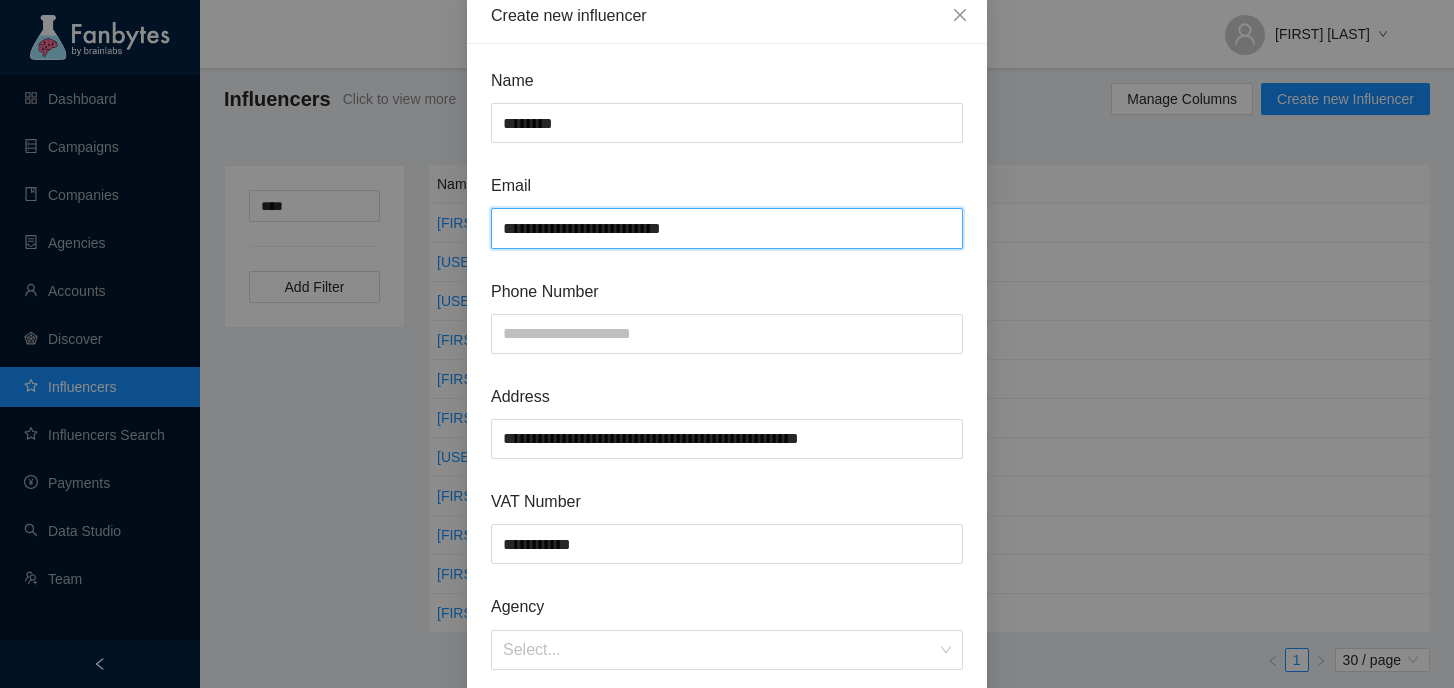 type on "**********" 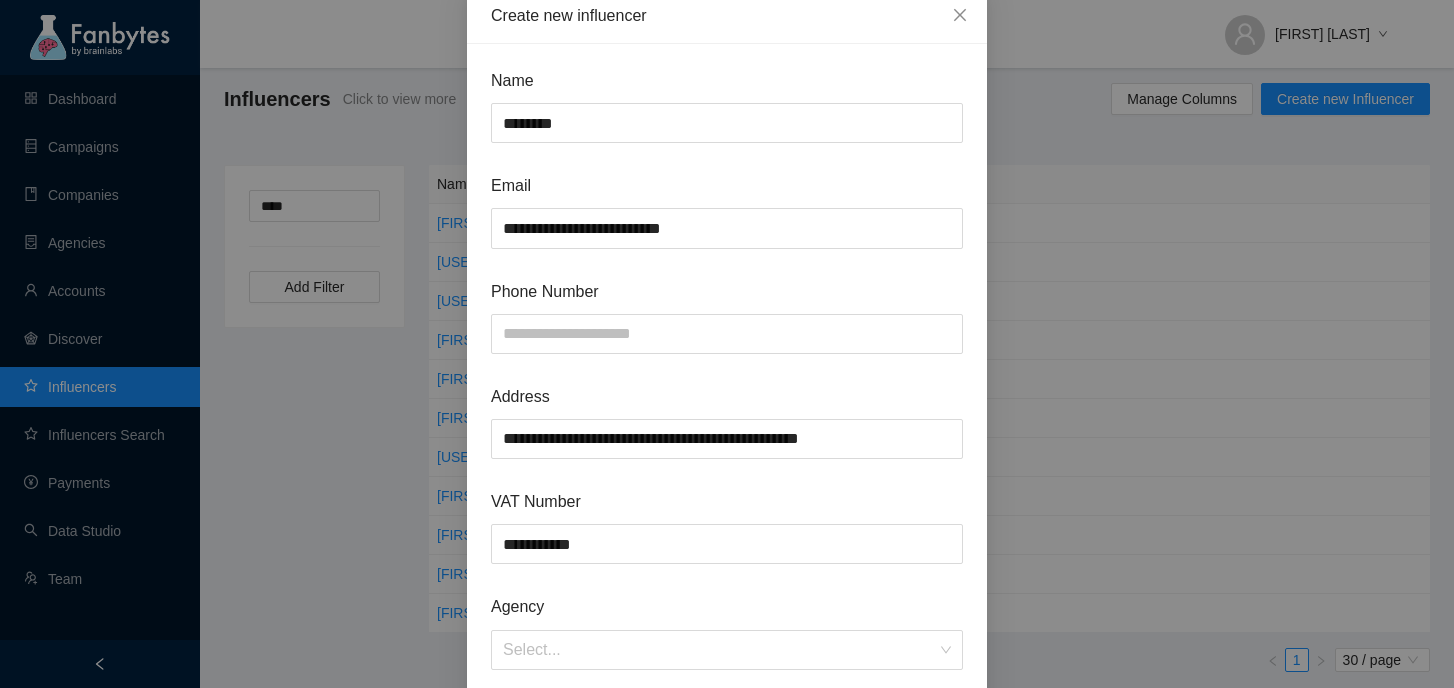 click on "Phone Number" at bounding box center (727, 291) 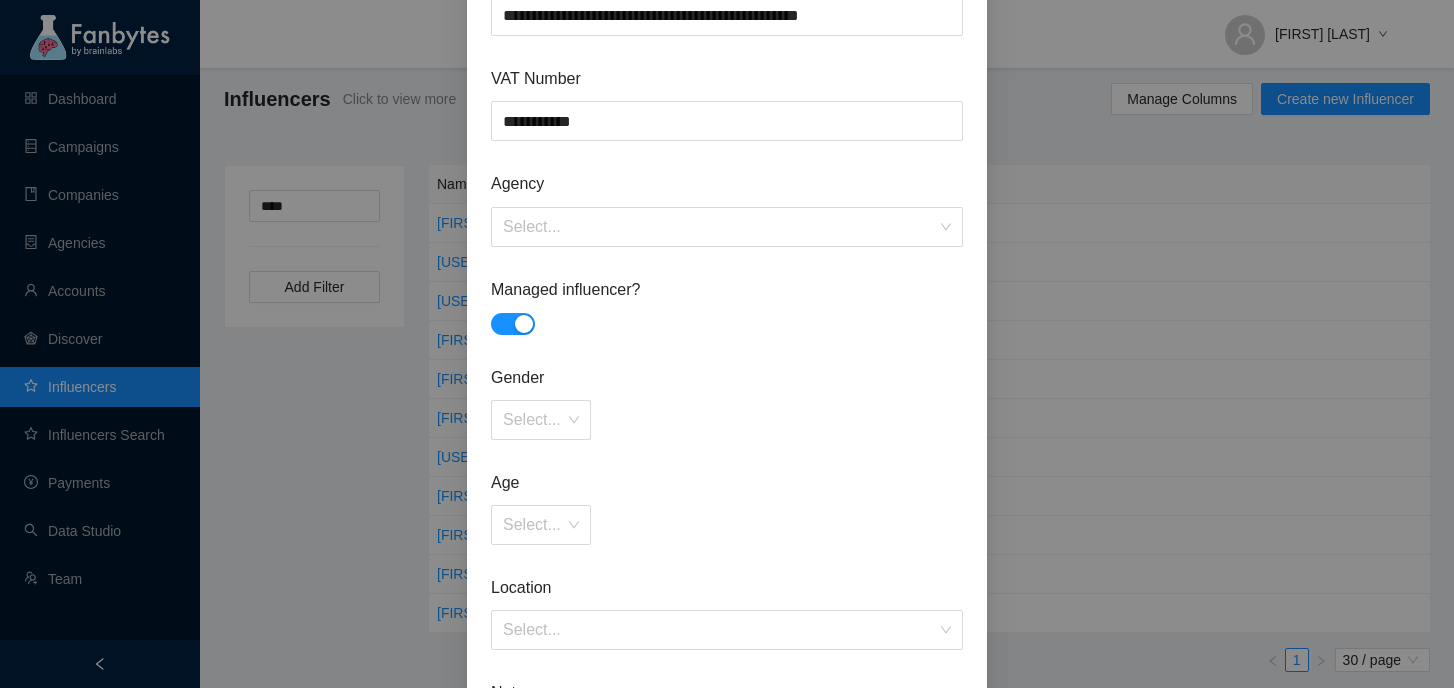 scroll, scrollTop: 832, scrollLeft: 0, axis: vertical 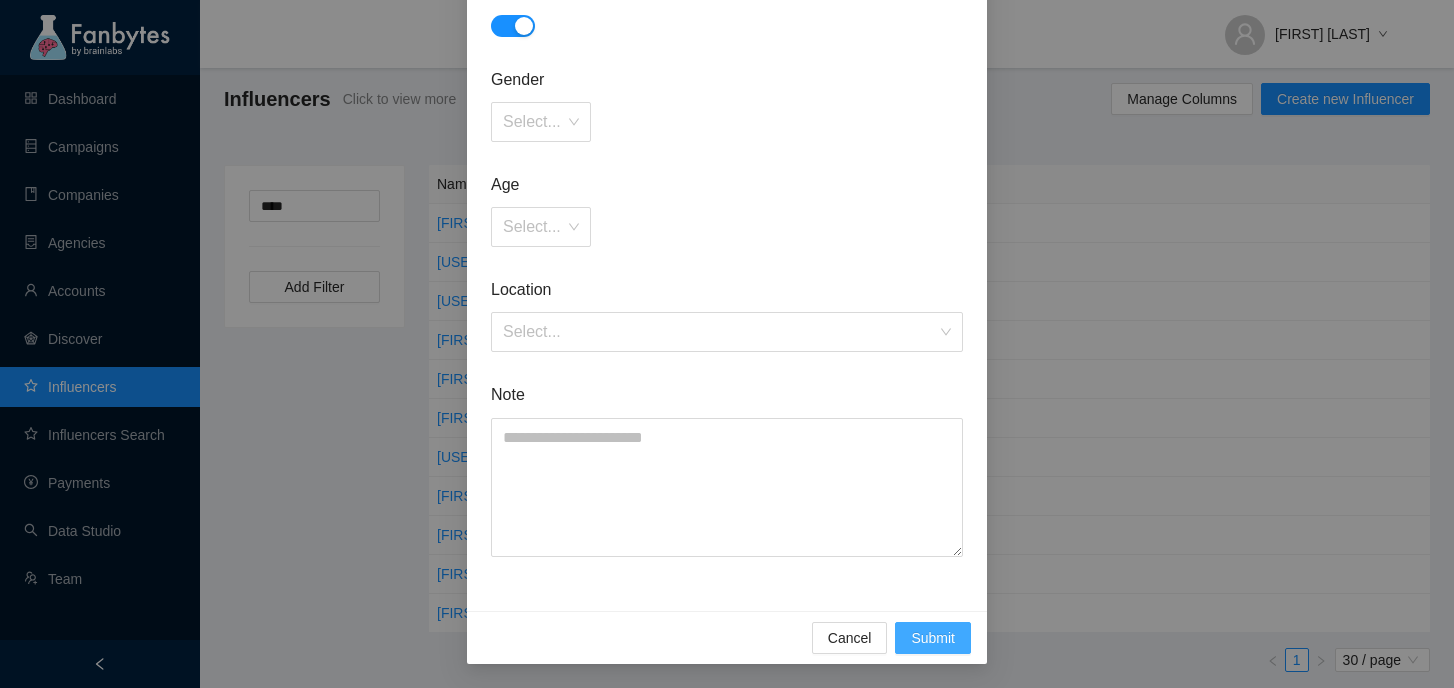 click on "Submit" at bounding box center [933, 638] 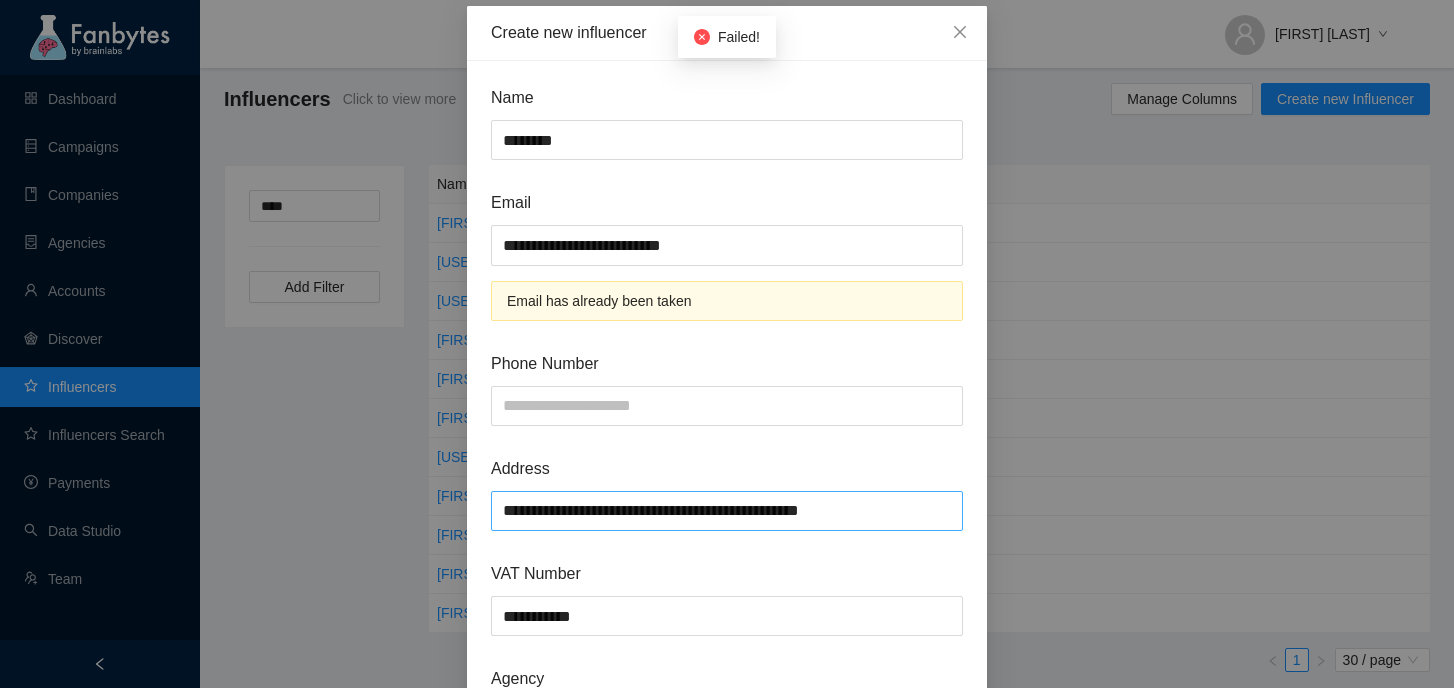 scroll, scrollTop: 88, scrollLeft: 0, axis: vertical 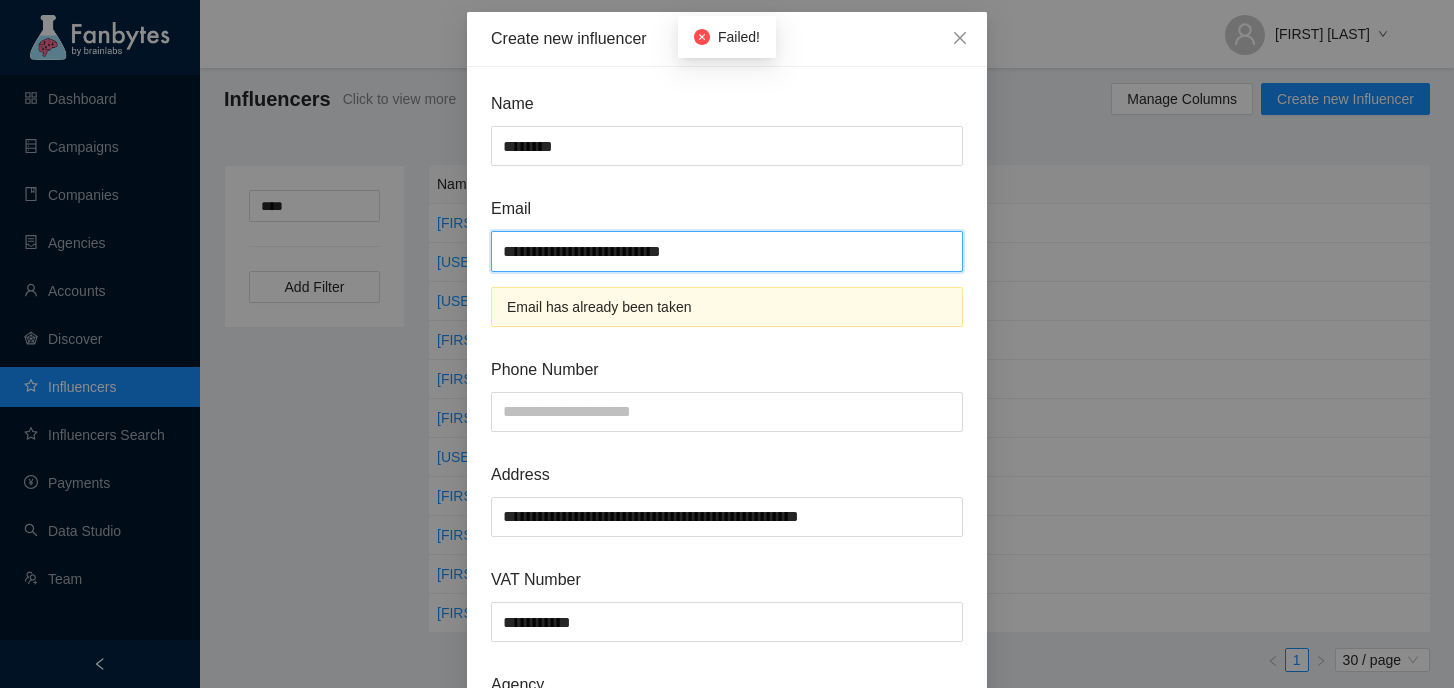 drag, startPoint x: 760, startPoint y: 244, endPoint x: 334, endPoint y: 147, distance: 436.90387 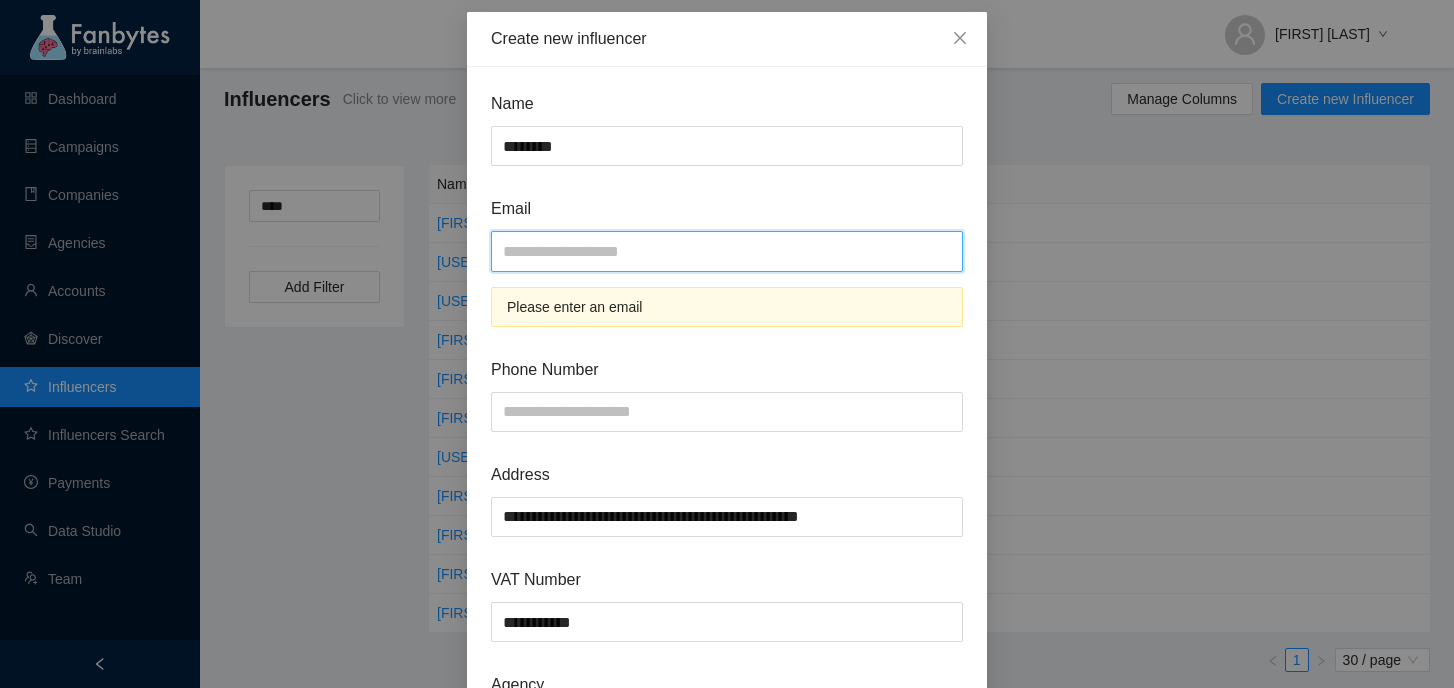 click at bounding box center (727, 251) 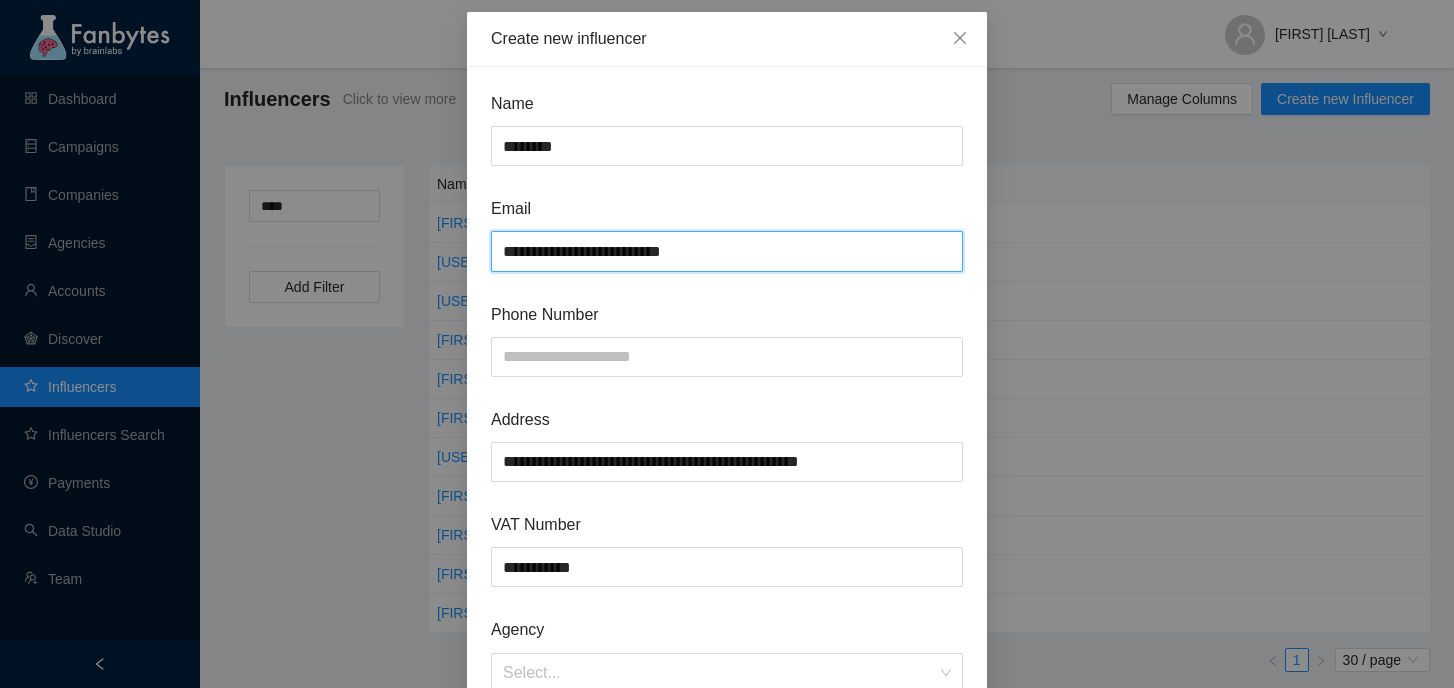 type on "**********" 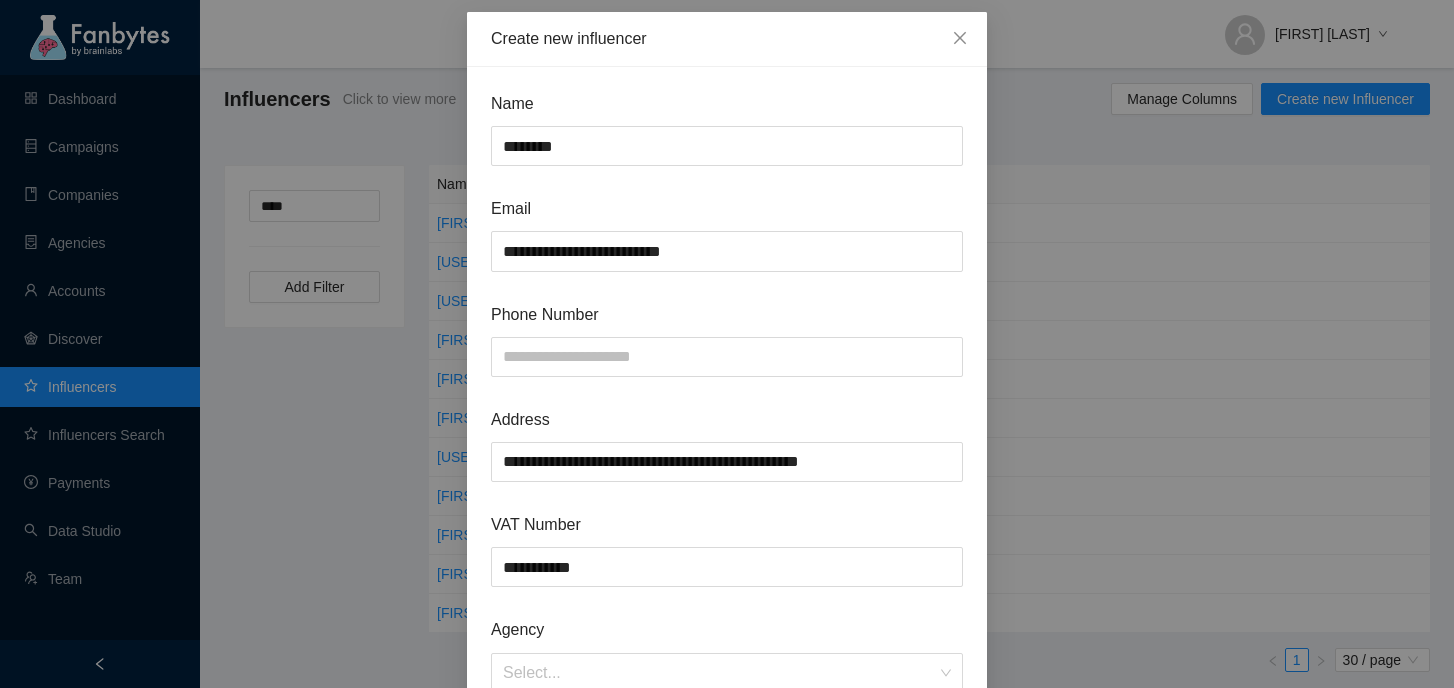 click on "Email" at bounding box center [727, 208] 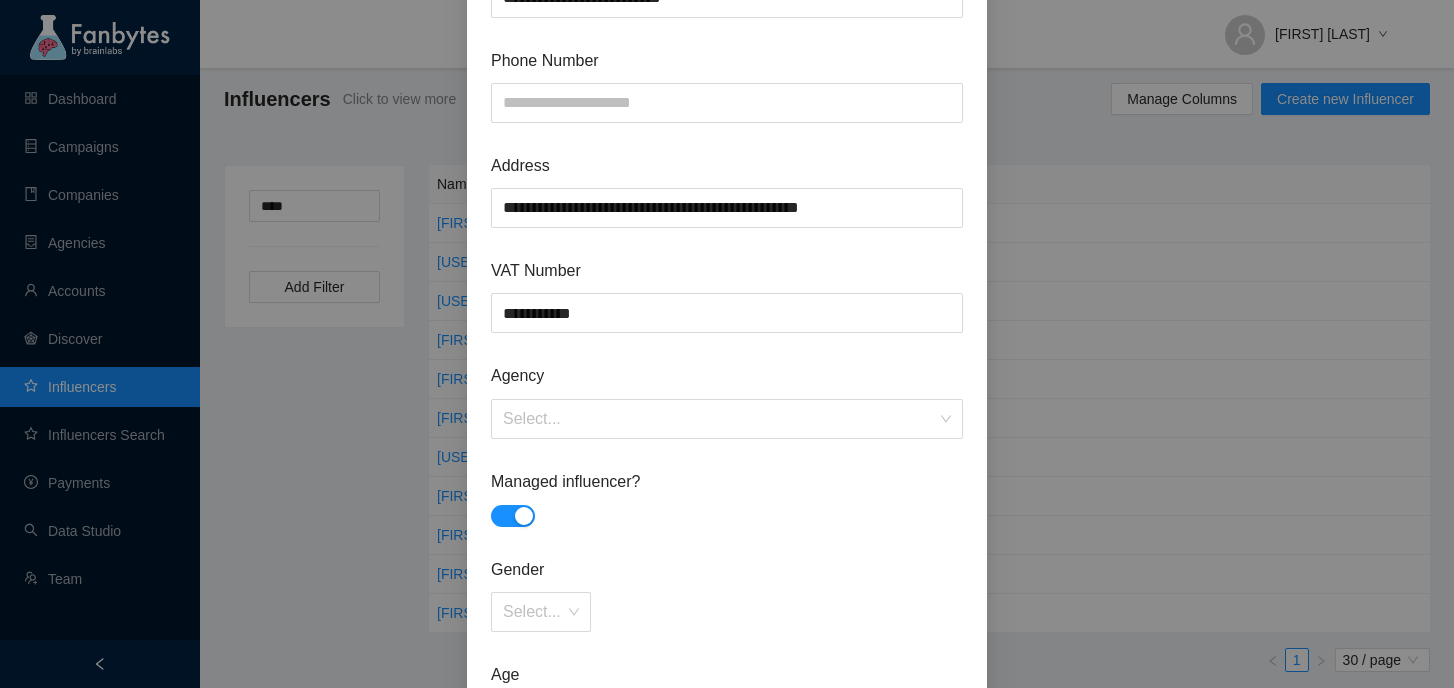 scroll, scrollTop: 832, scrollLeft: 0, axis: vertical 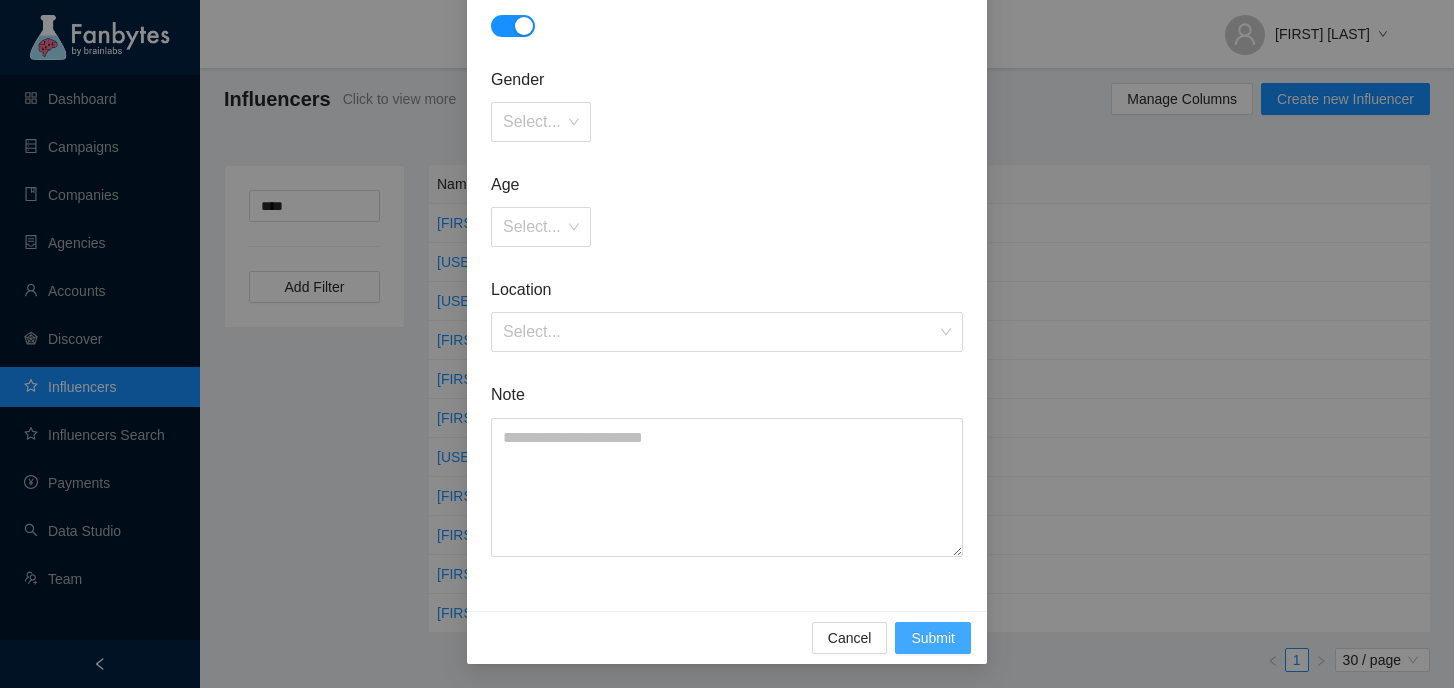 click on "Submit" at bounding box center [933, 638] 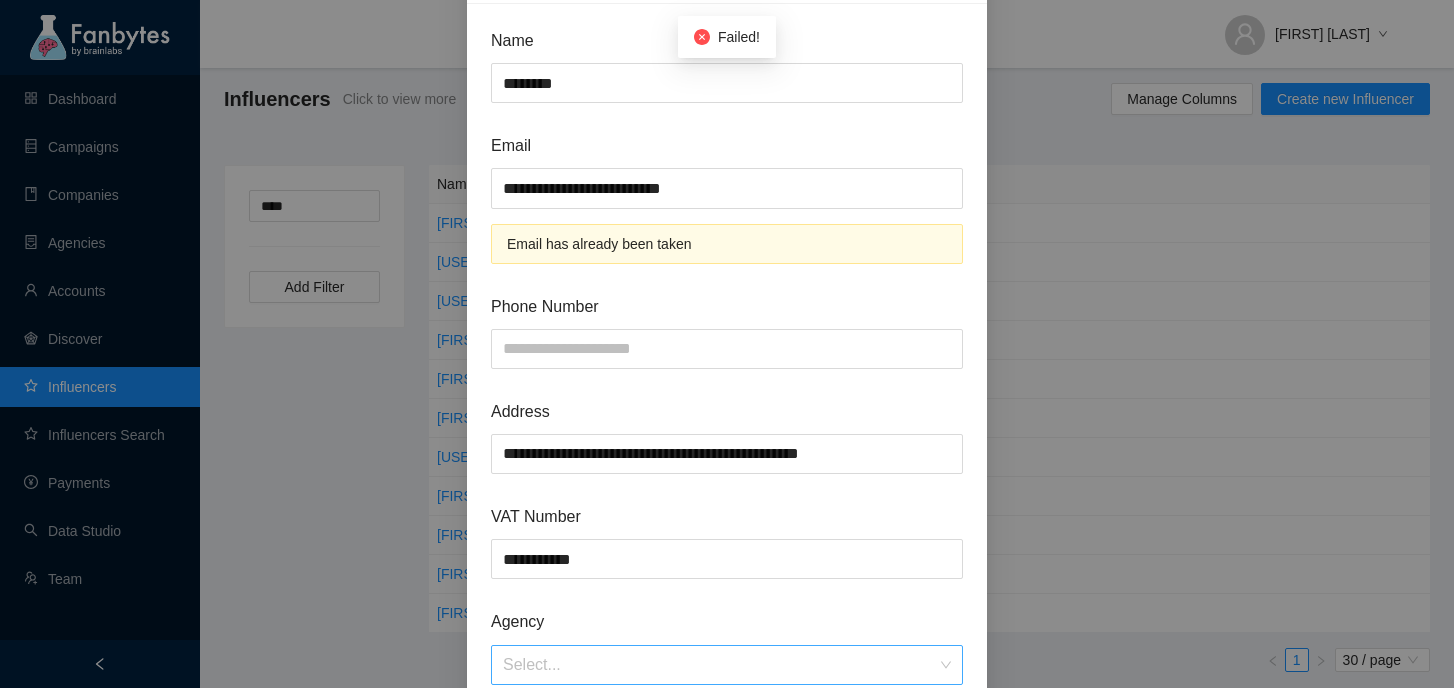 scroll, scrollTop: 136, scrollLeft: 0, axis: vertical 